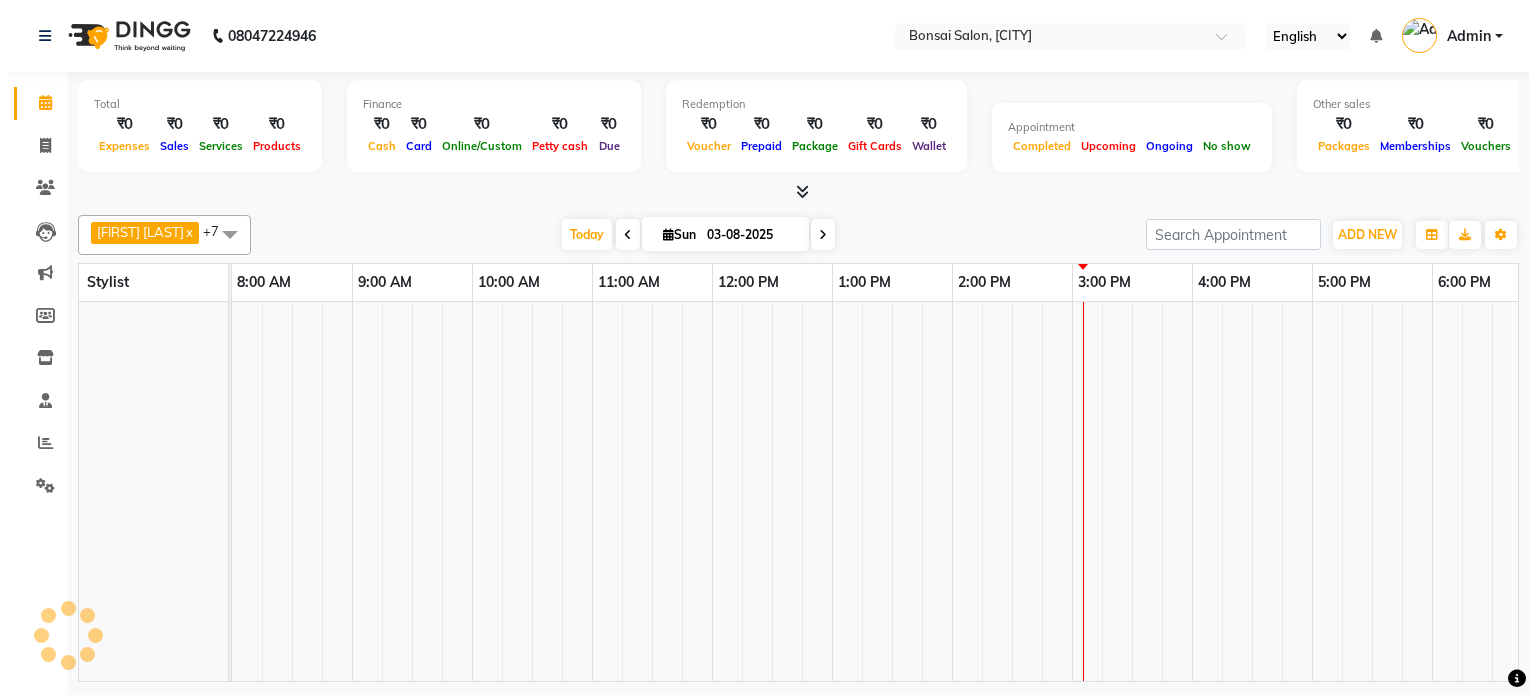 scroll, scrollTop: 0, scrollLeft: 0, axis: both 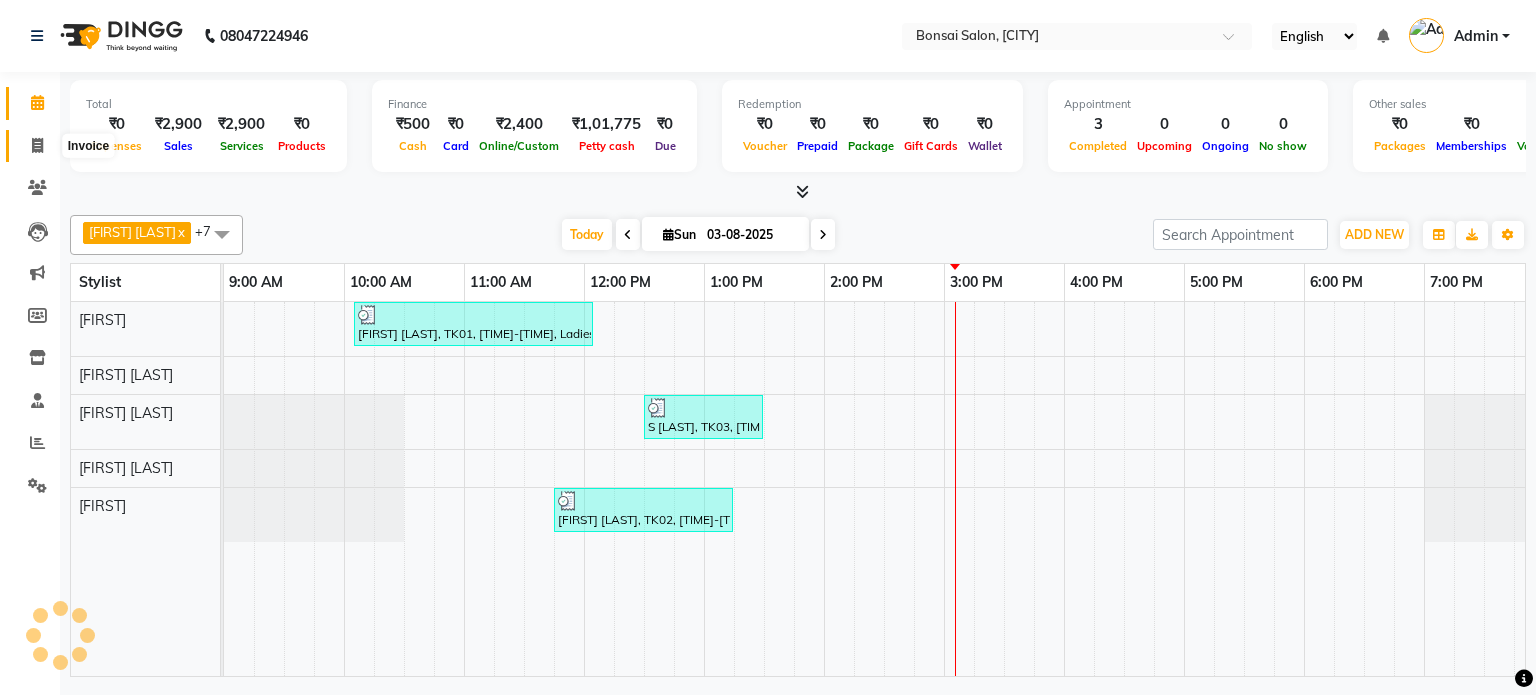click 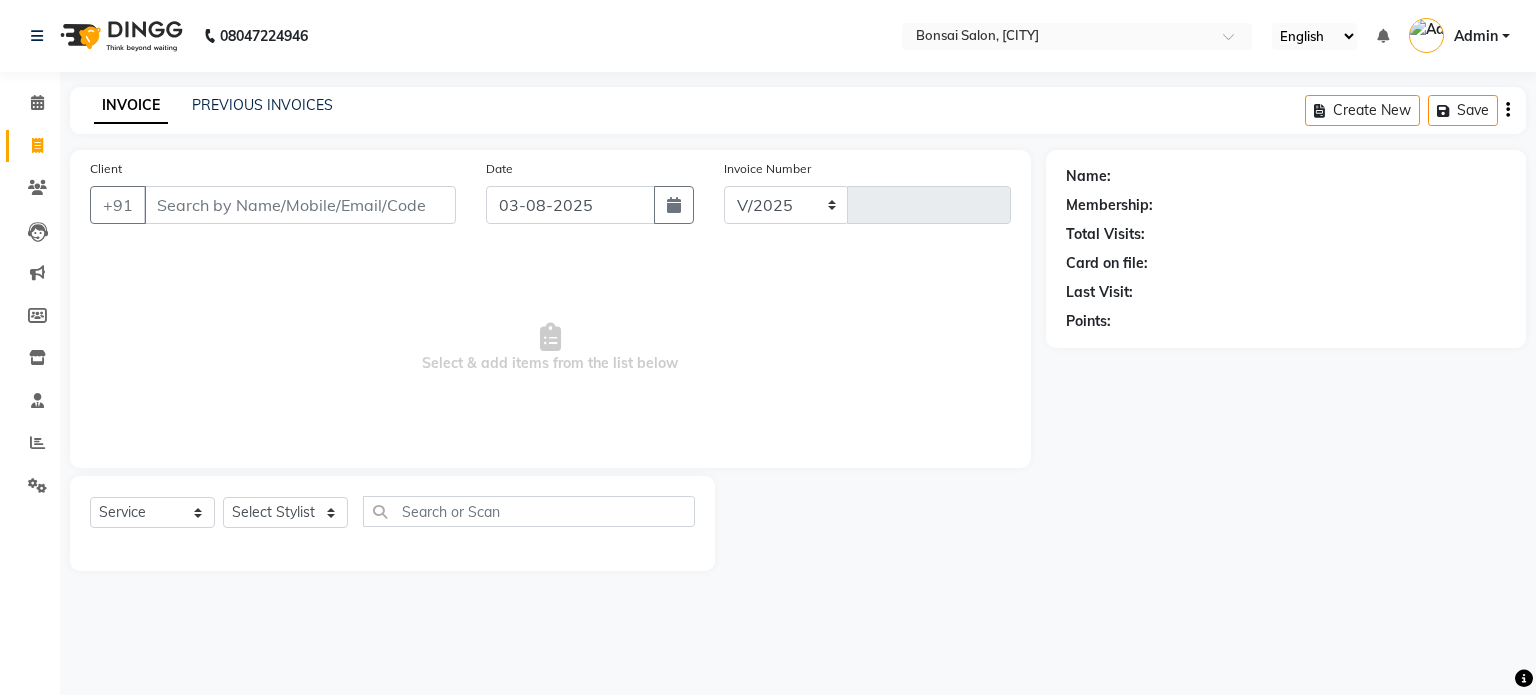 select on "6719" 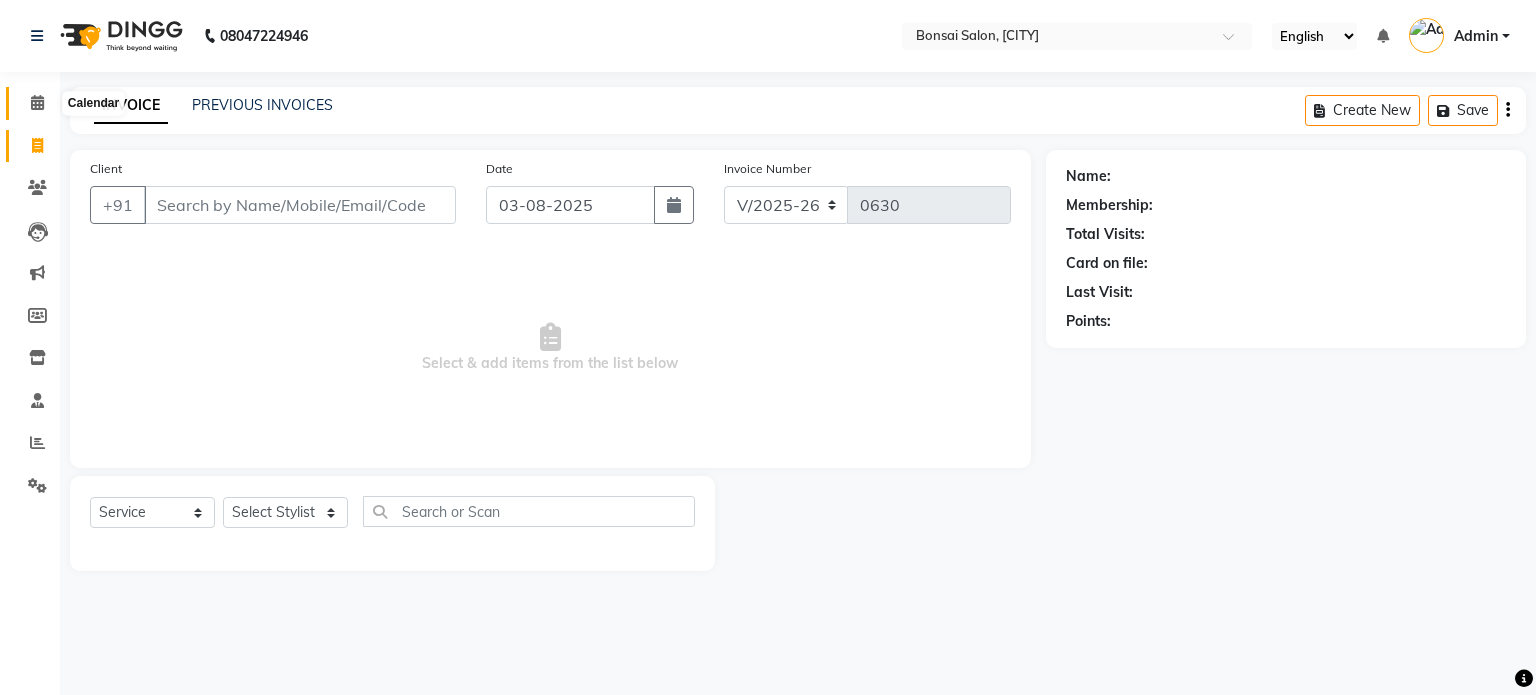 click 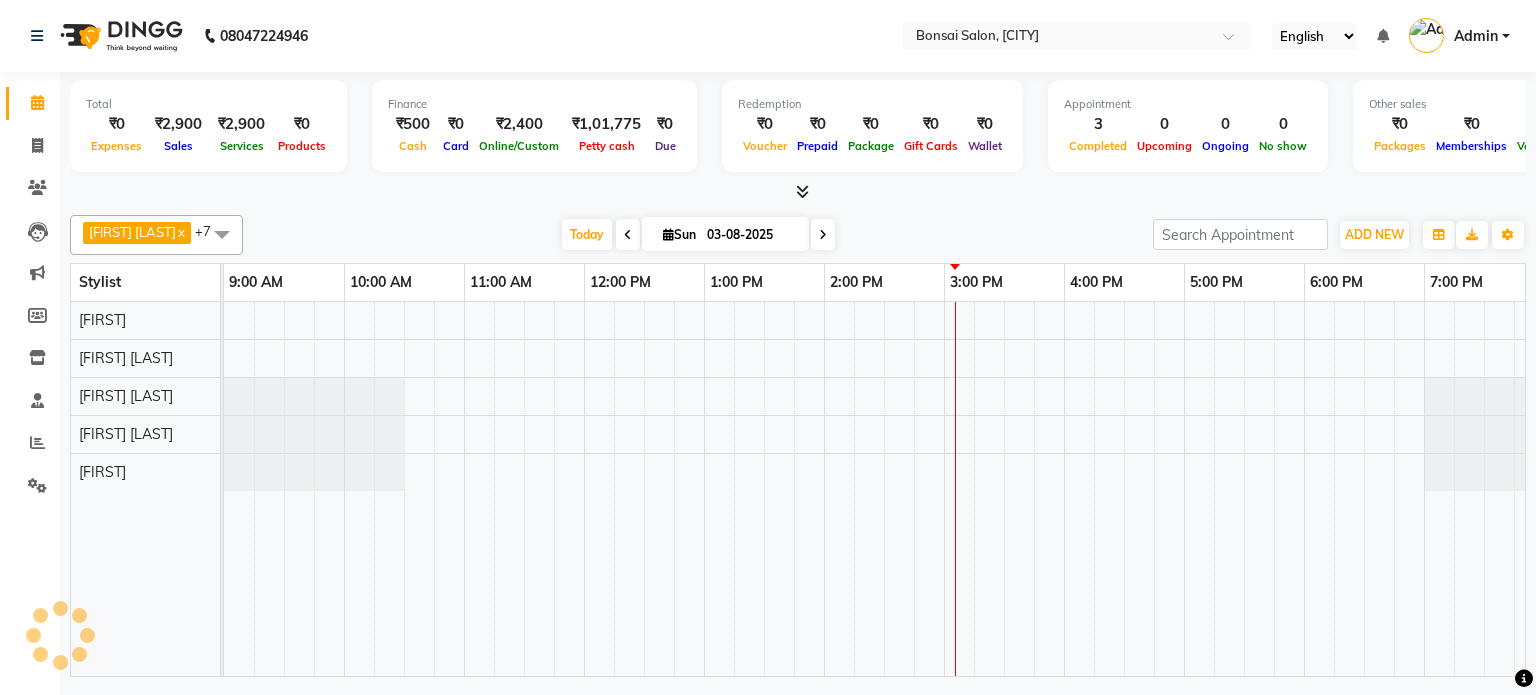 scroll, scrollTop: 0, scrollLeft: 0, axis: both 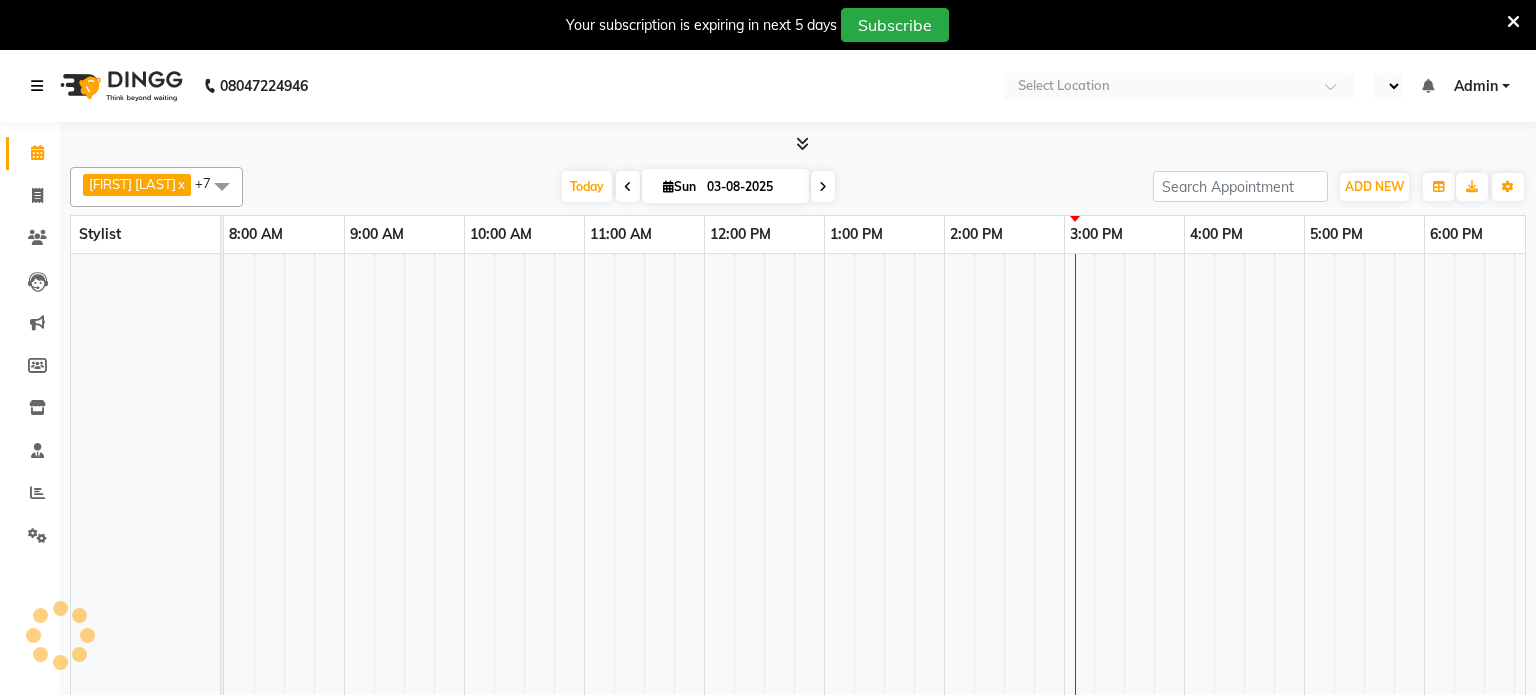 select on "en" 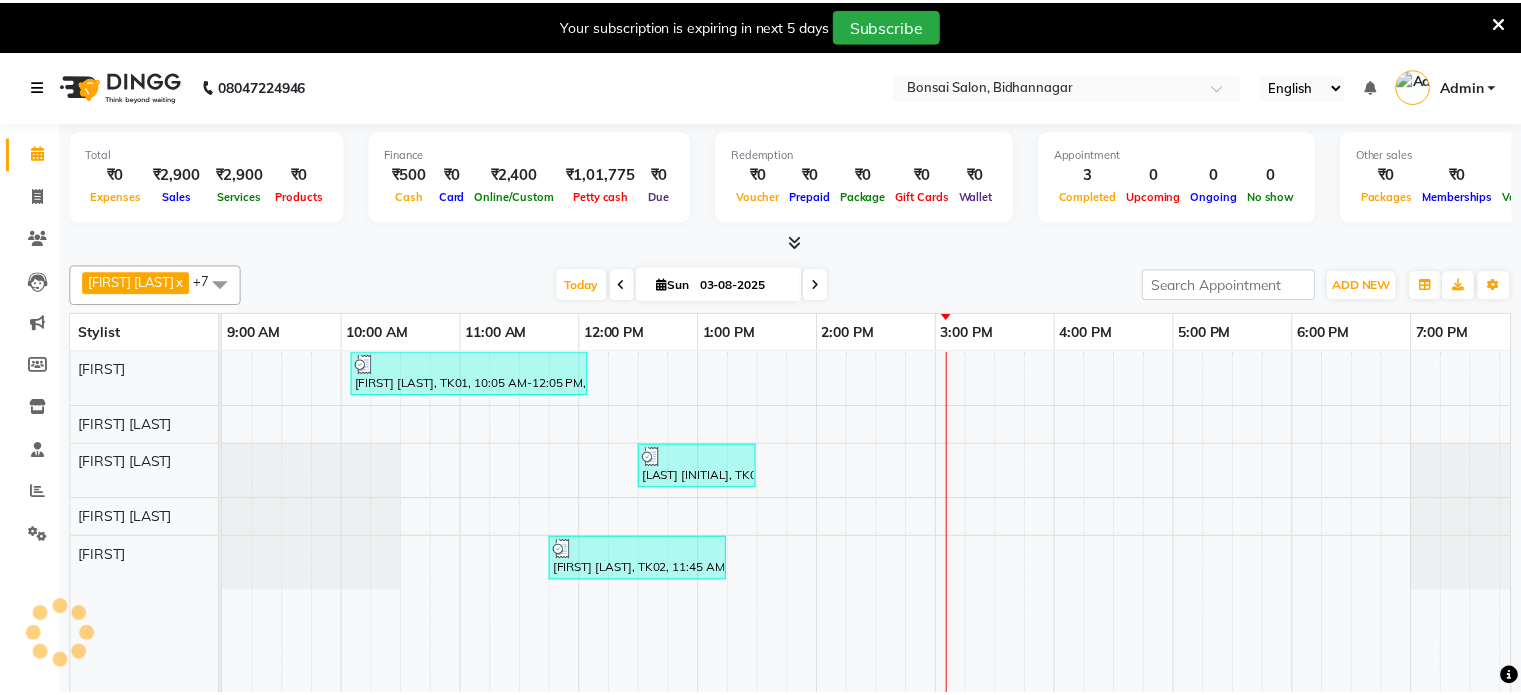 scroll, scrollTop: 0, scrollLeft: 0, axis: both 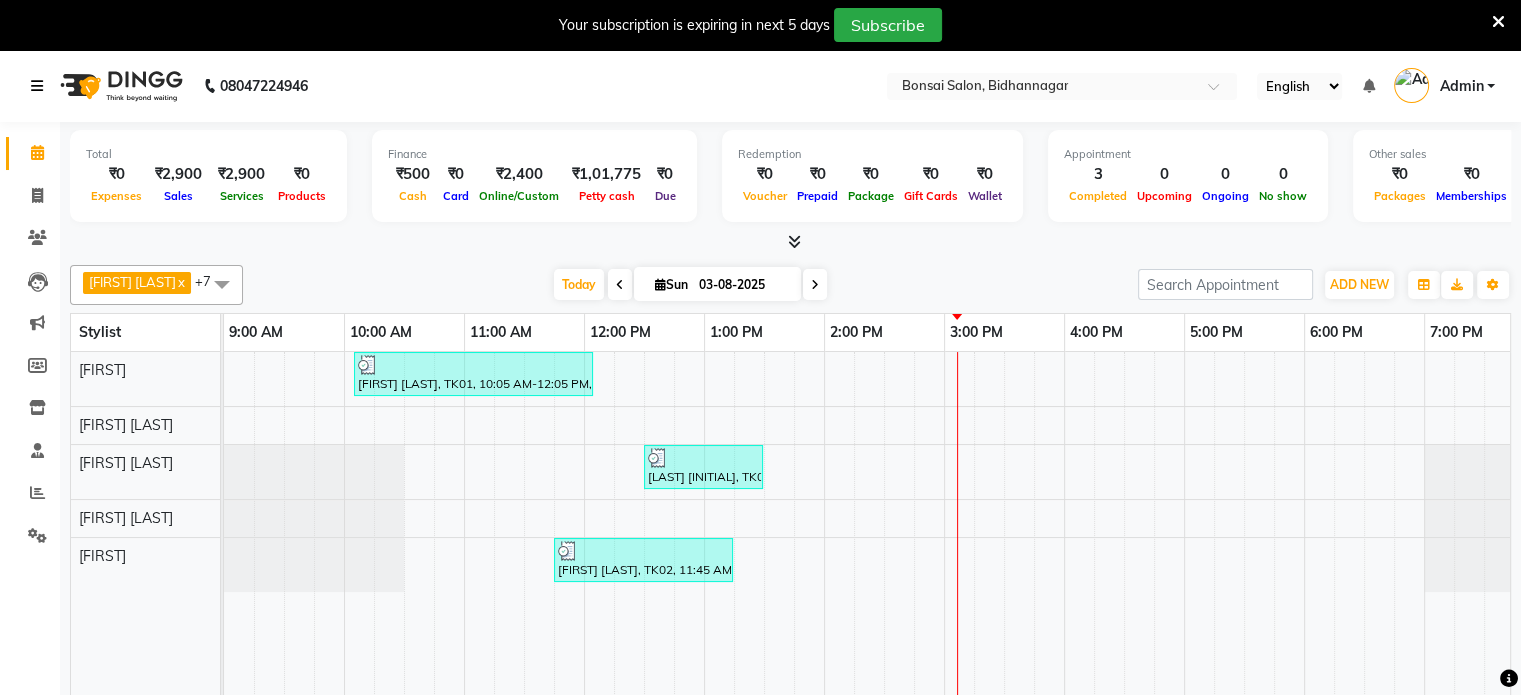 click at bounding box center (41, 86) 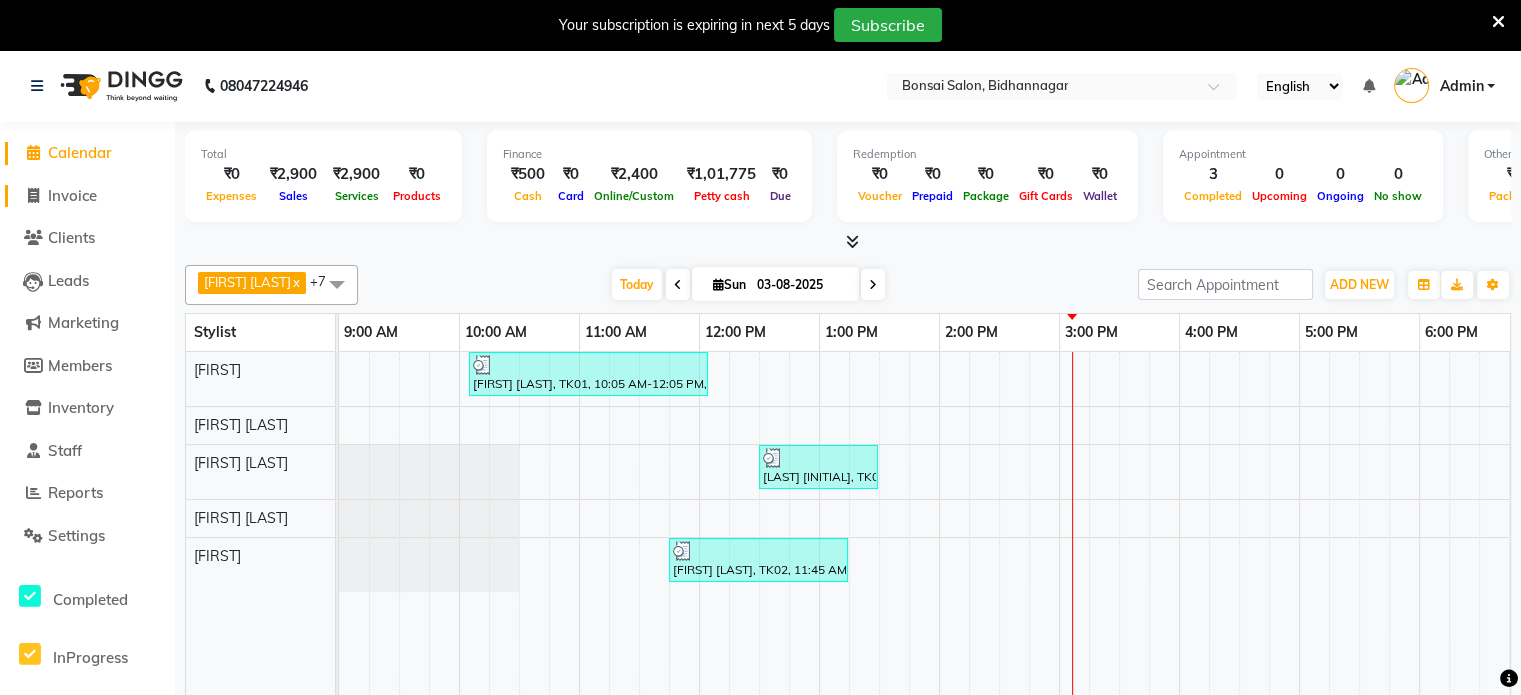 click on "Invoice" 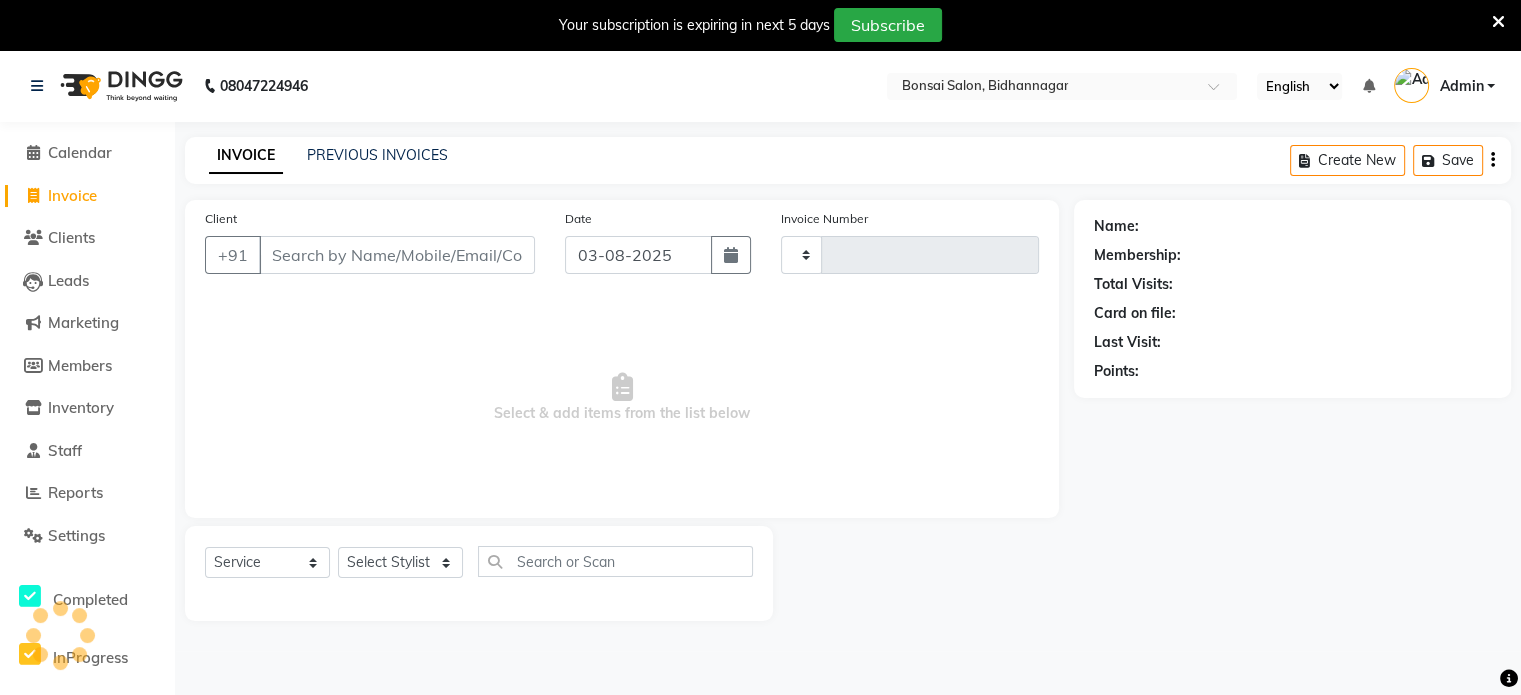 type on "0630" 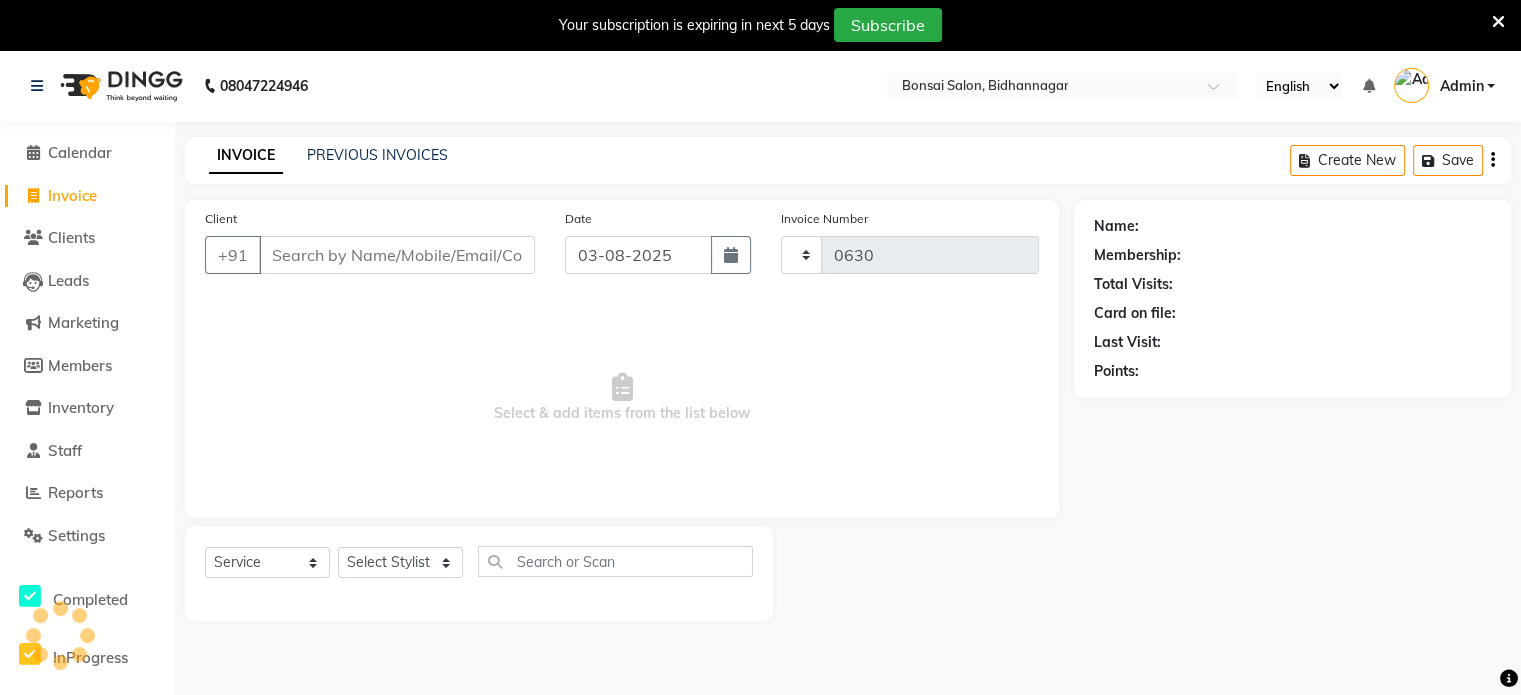 select on "6719" 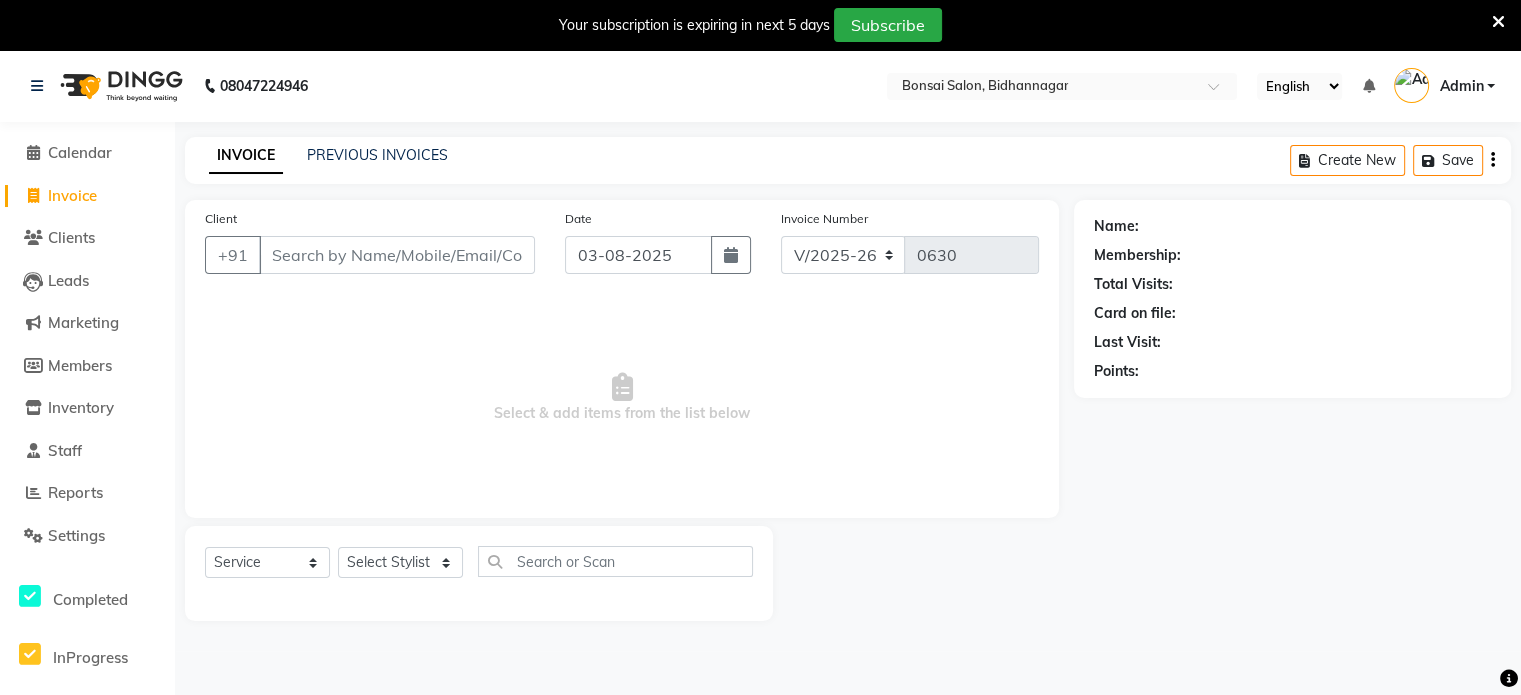 click on "Client" at bounding box center (397, 255) 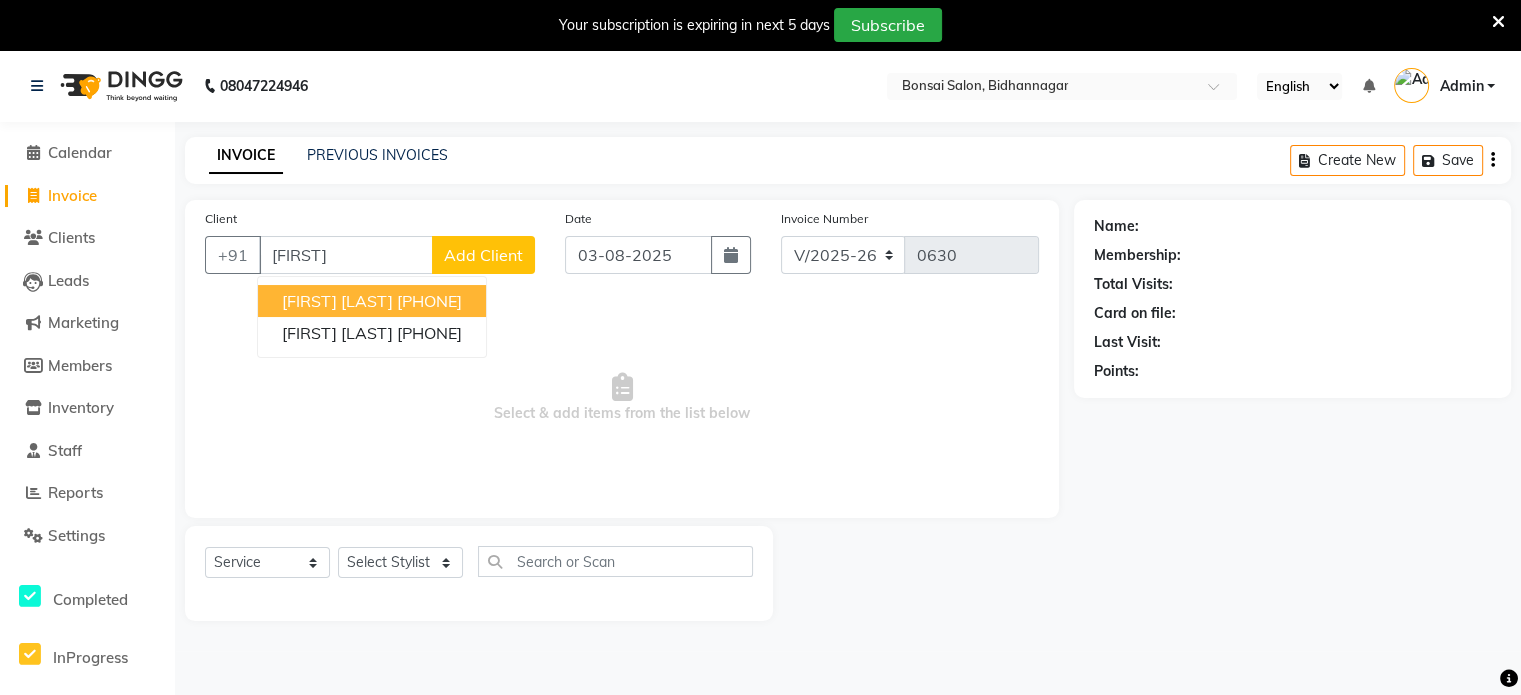 type on "Rituparna" 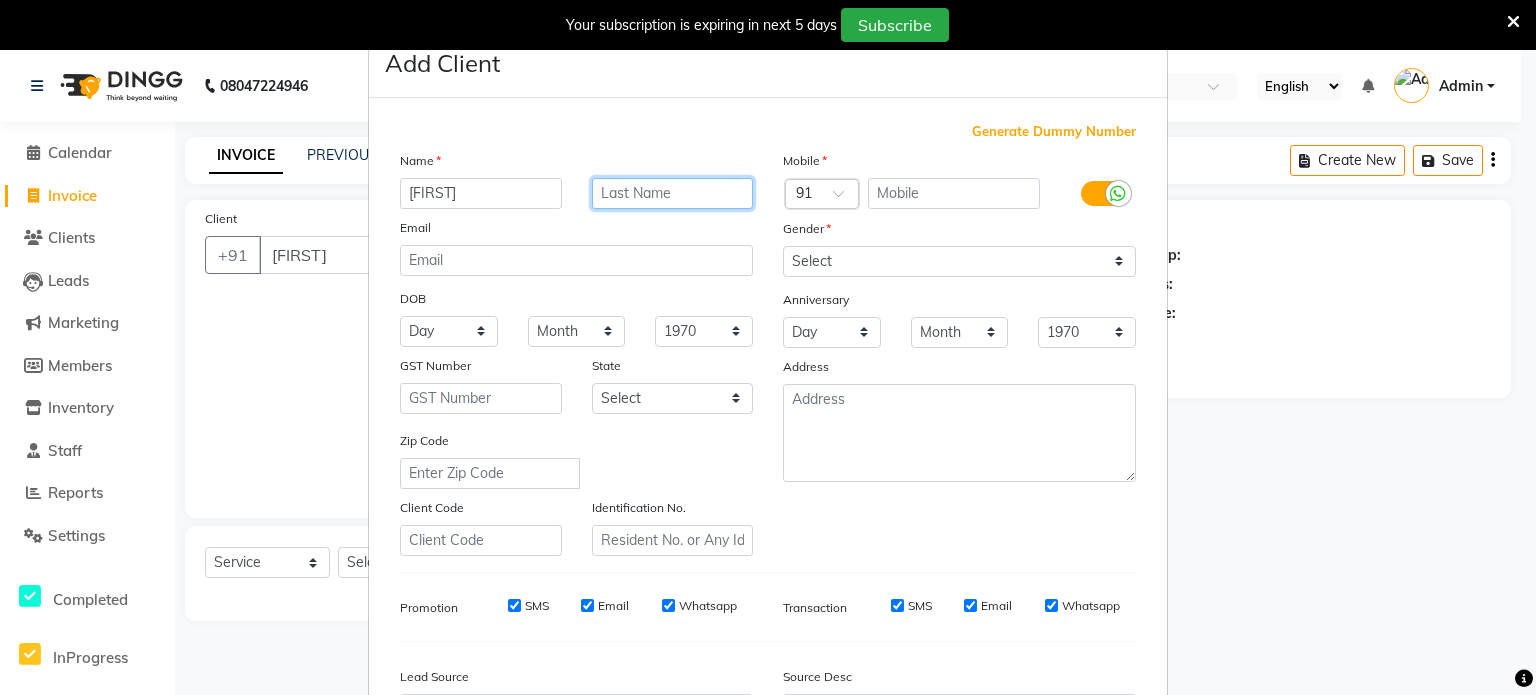 click at bounding box center (673, 193) 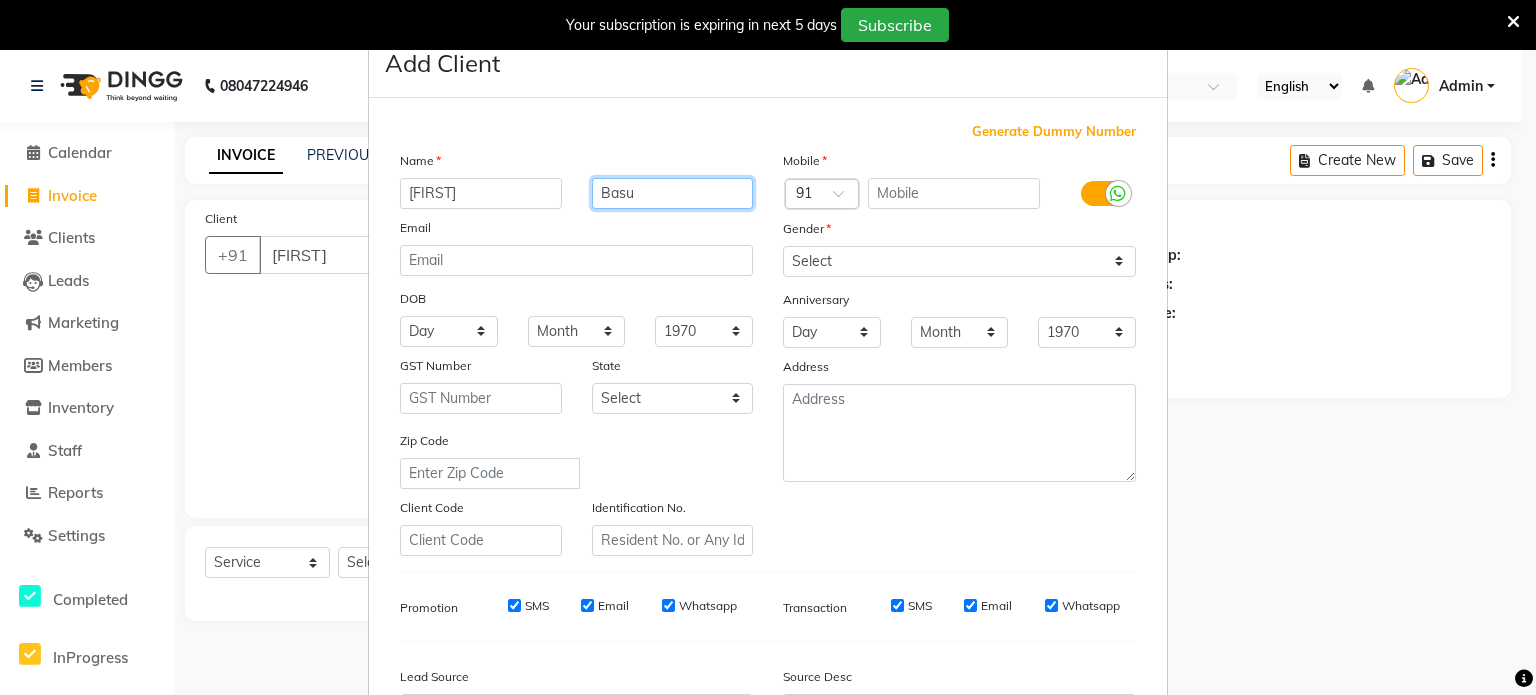 type on "Basu" 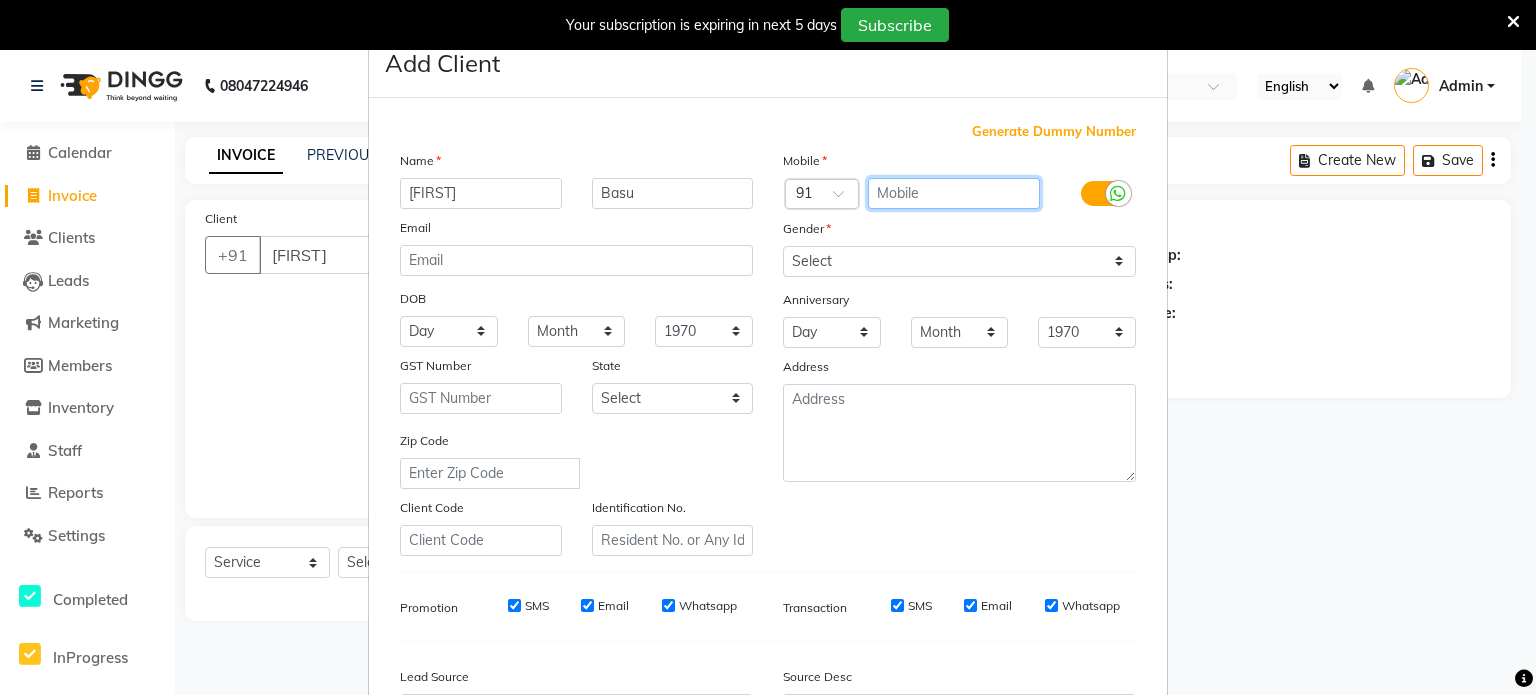 click at bounding box center [954, 193] 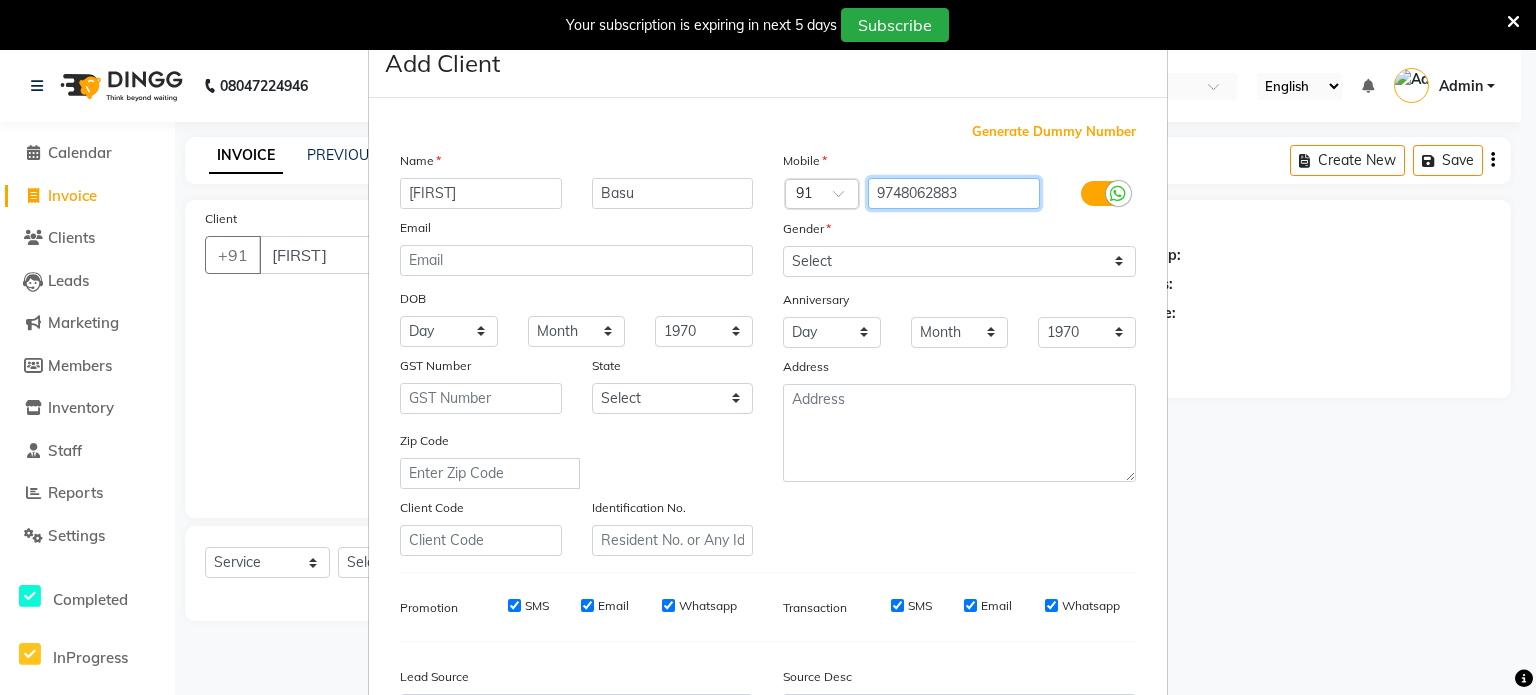 type on "9748062883" 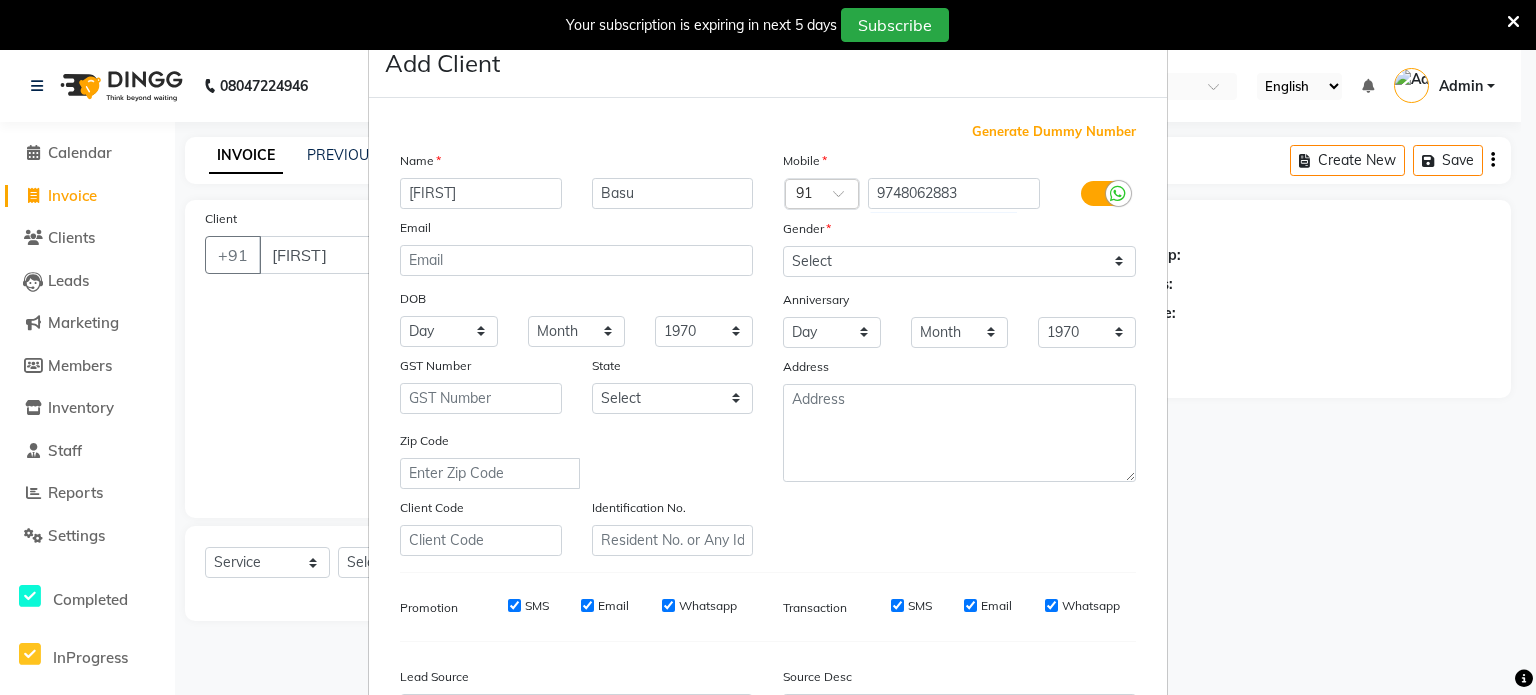 click at bounding box center [1103, 193] 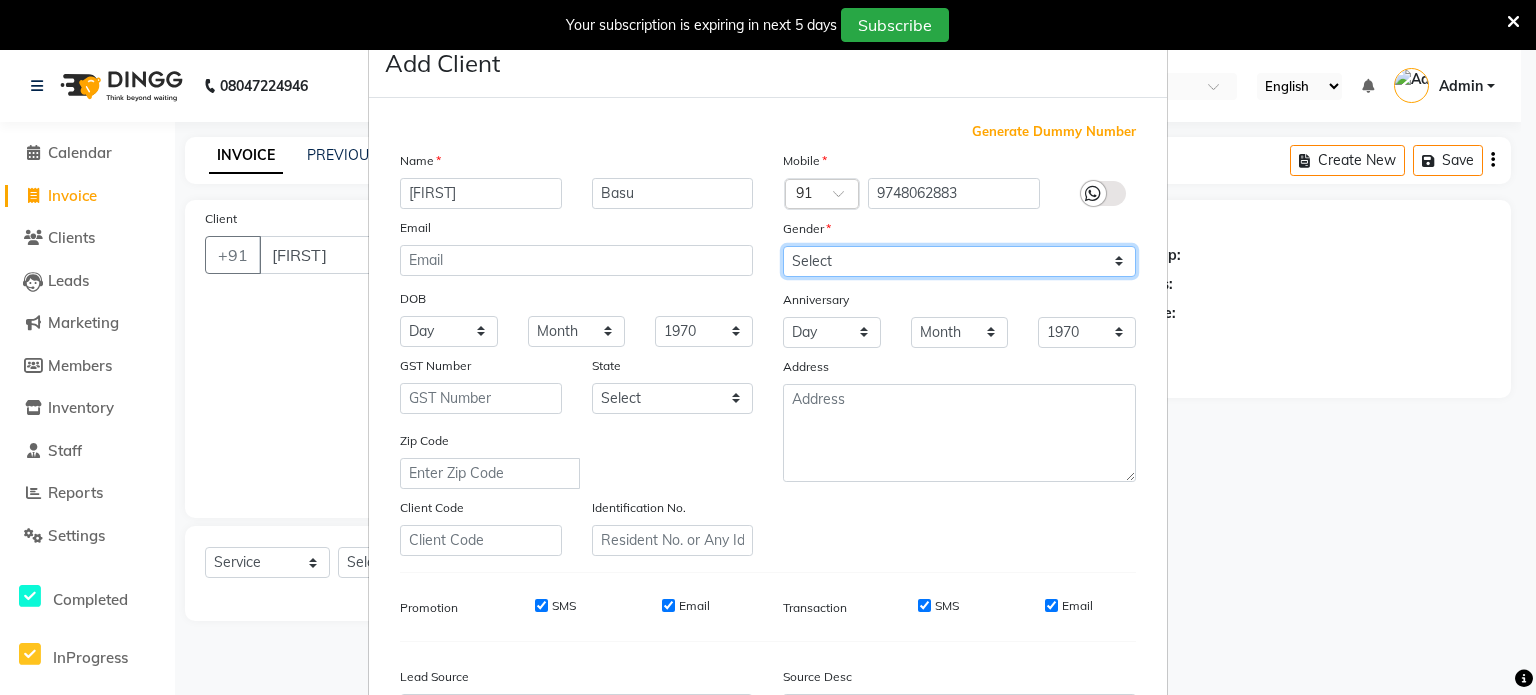 click on "Select Male Female Other Prefer Not To Say" at bounding box center [959, 261] 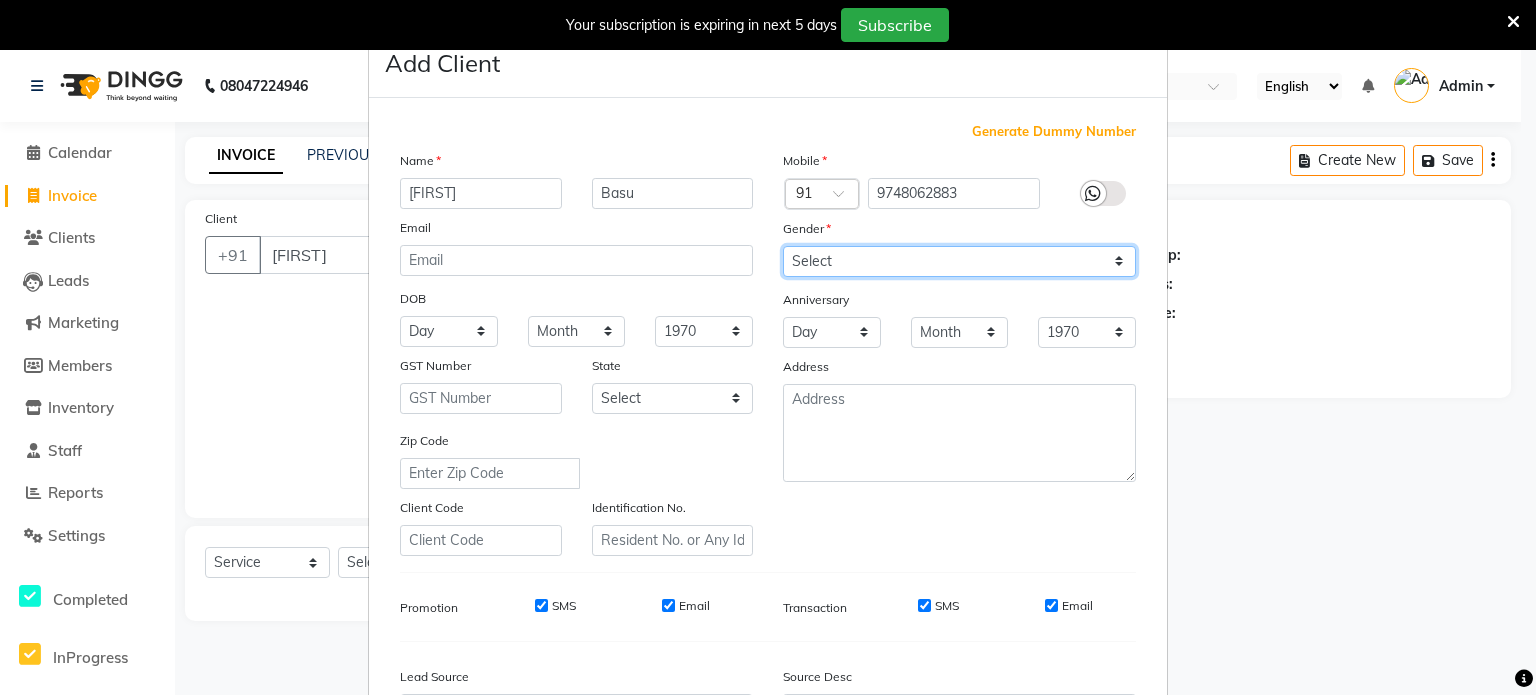 select on "female" 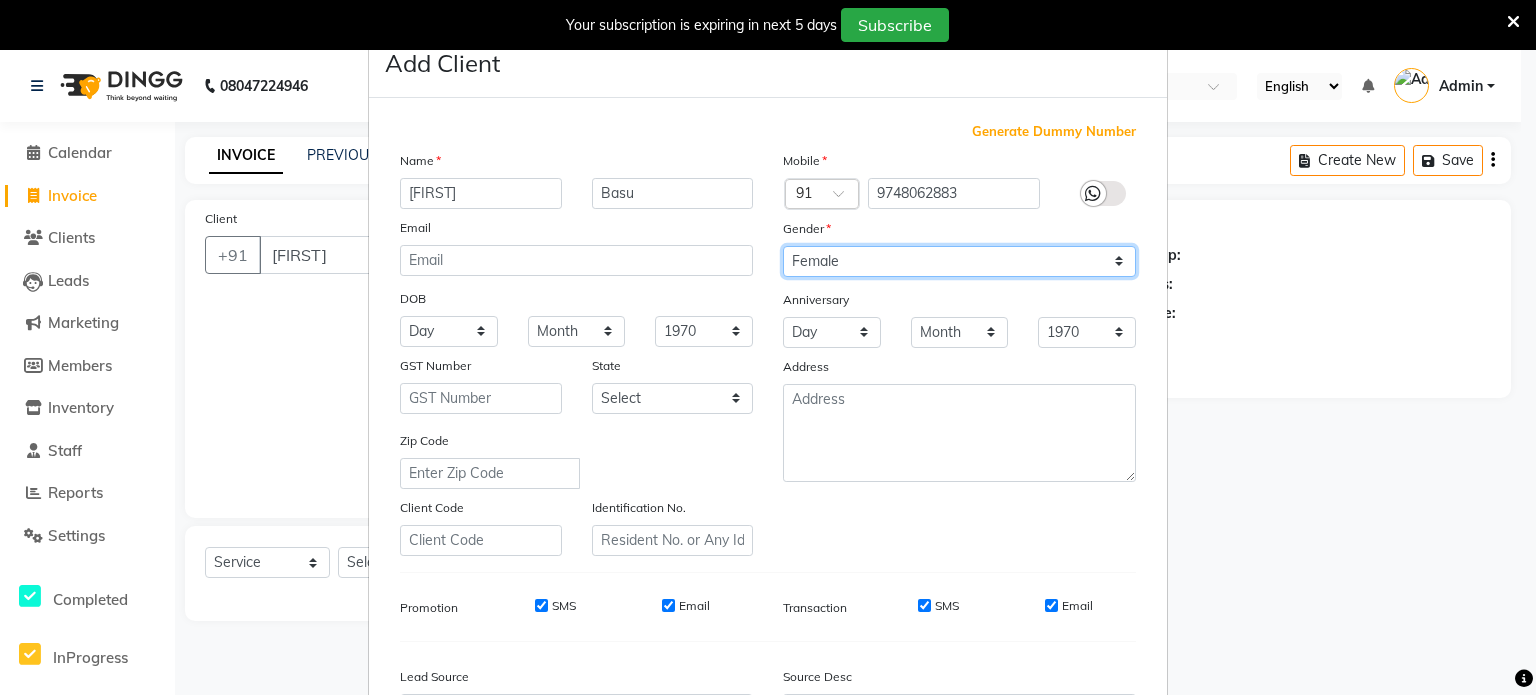 click on "Select Male Female Other Prefer Not To Say" at bounding box center (959, 261) 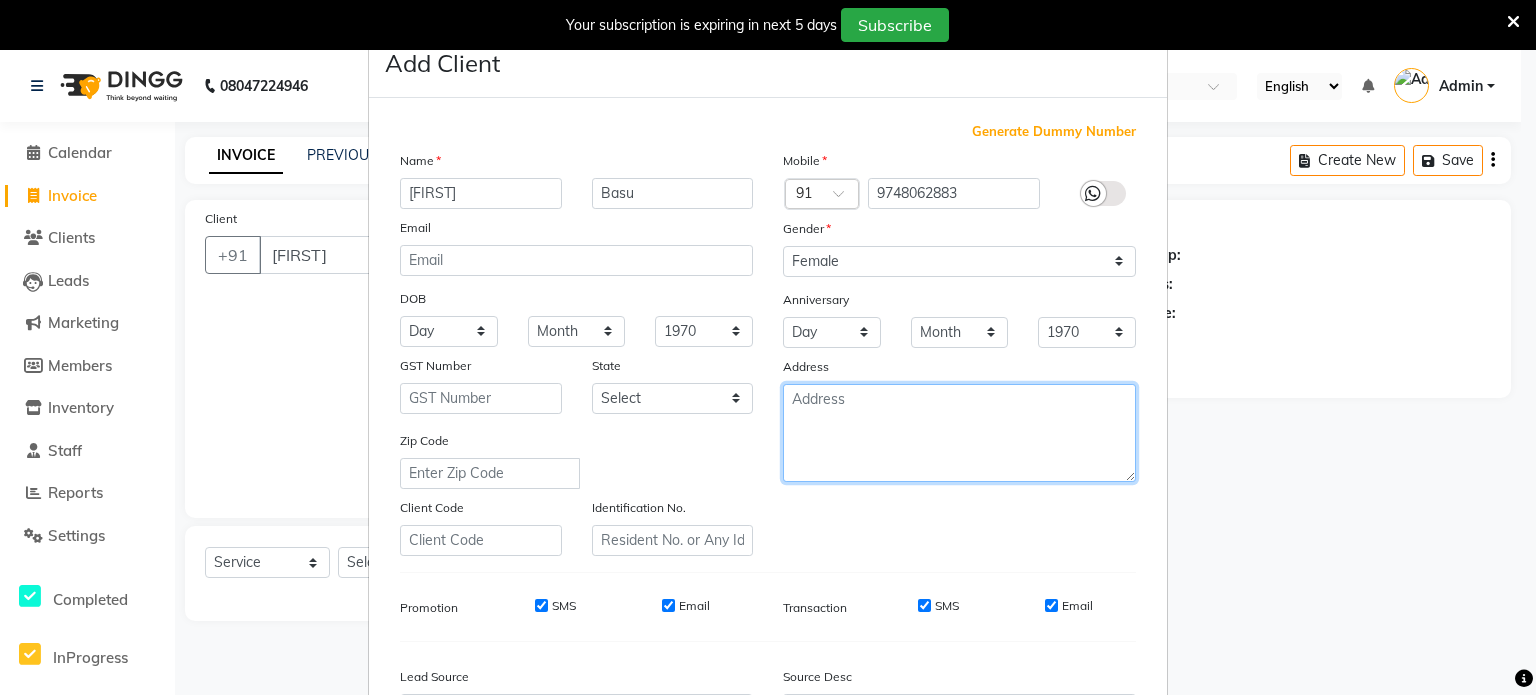 click at bounding box center [959, 433] 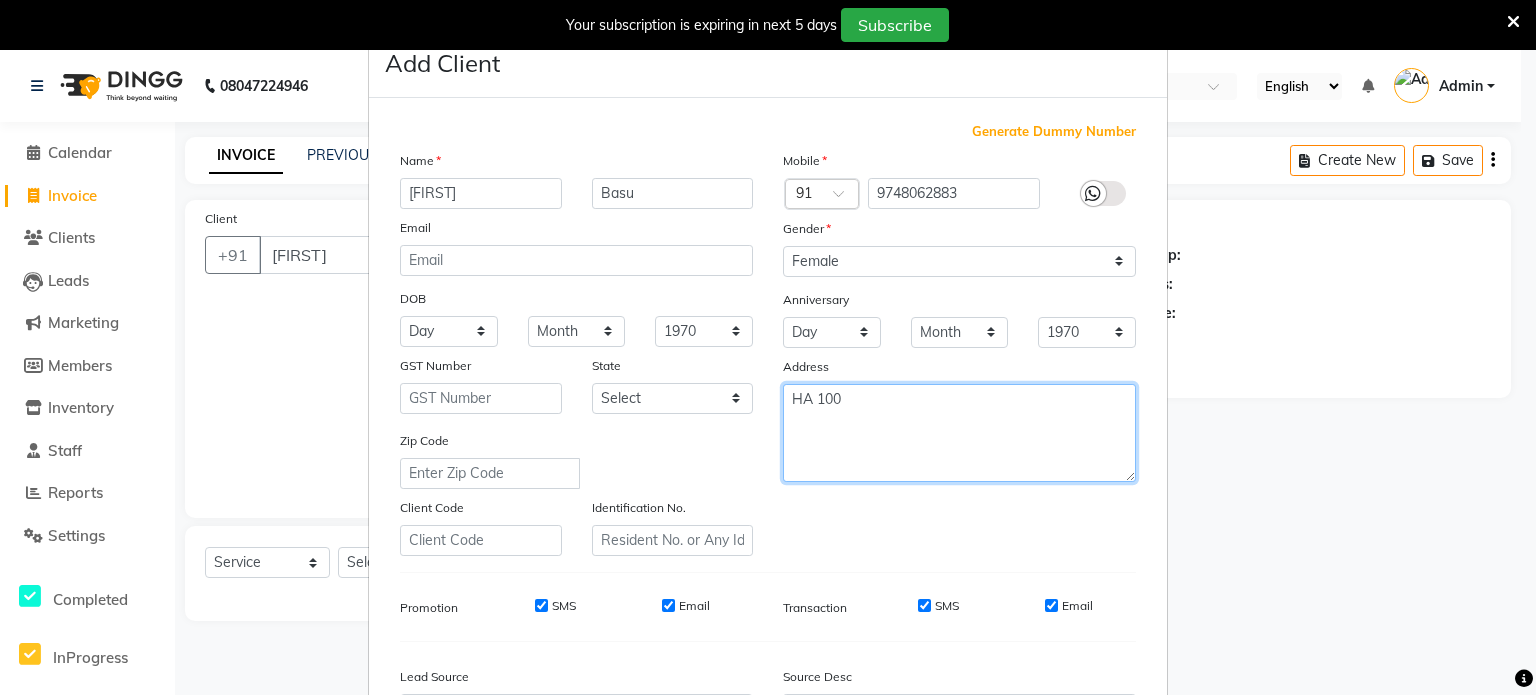 type on "HA 100" 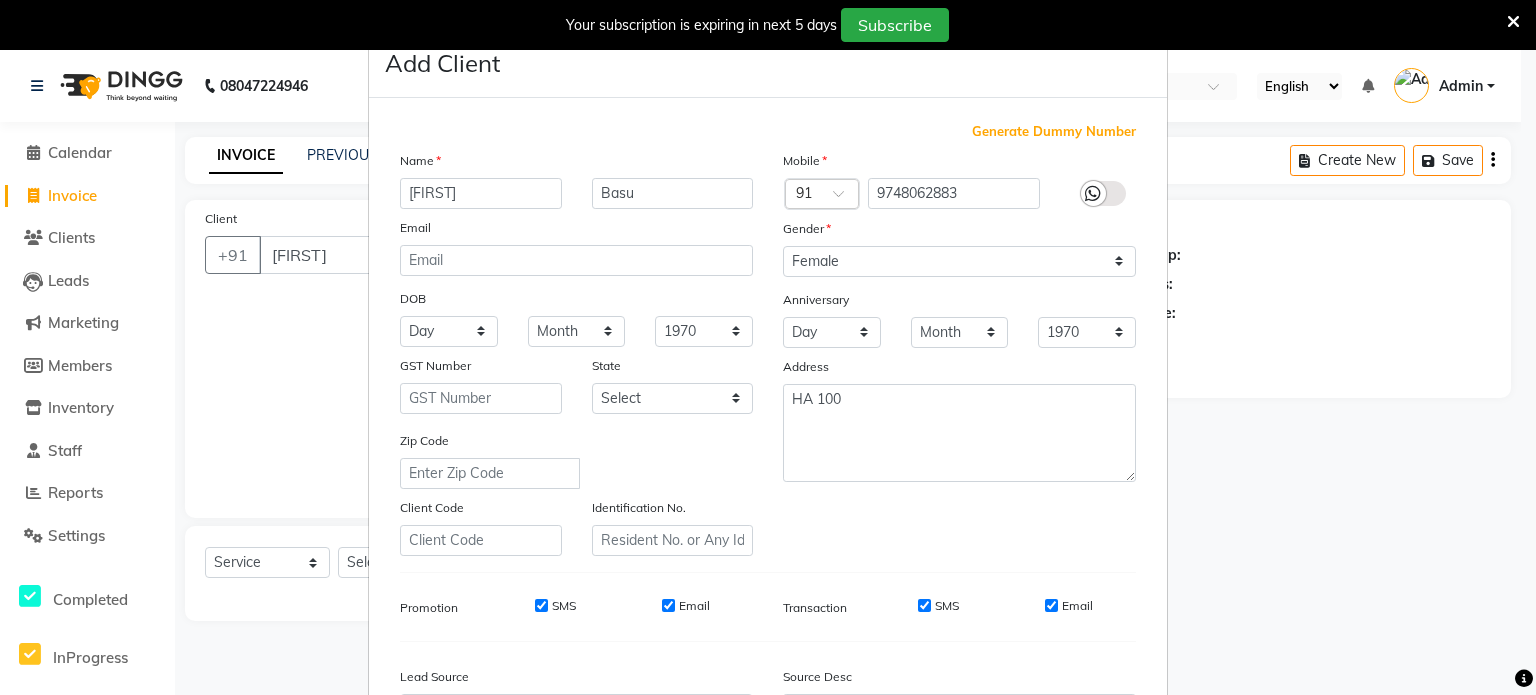 click on "SMS" at bounding box center (541, 605) 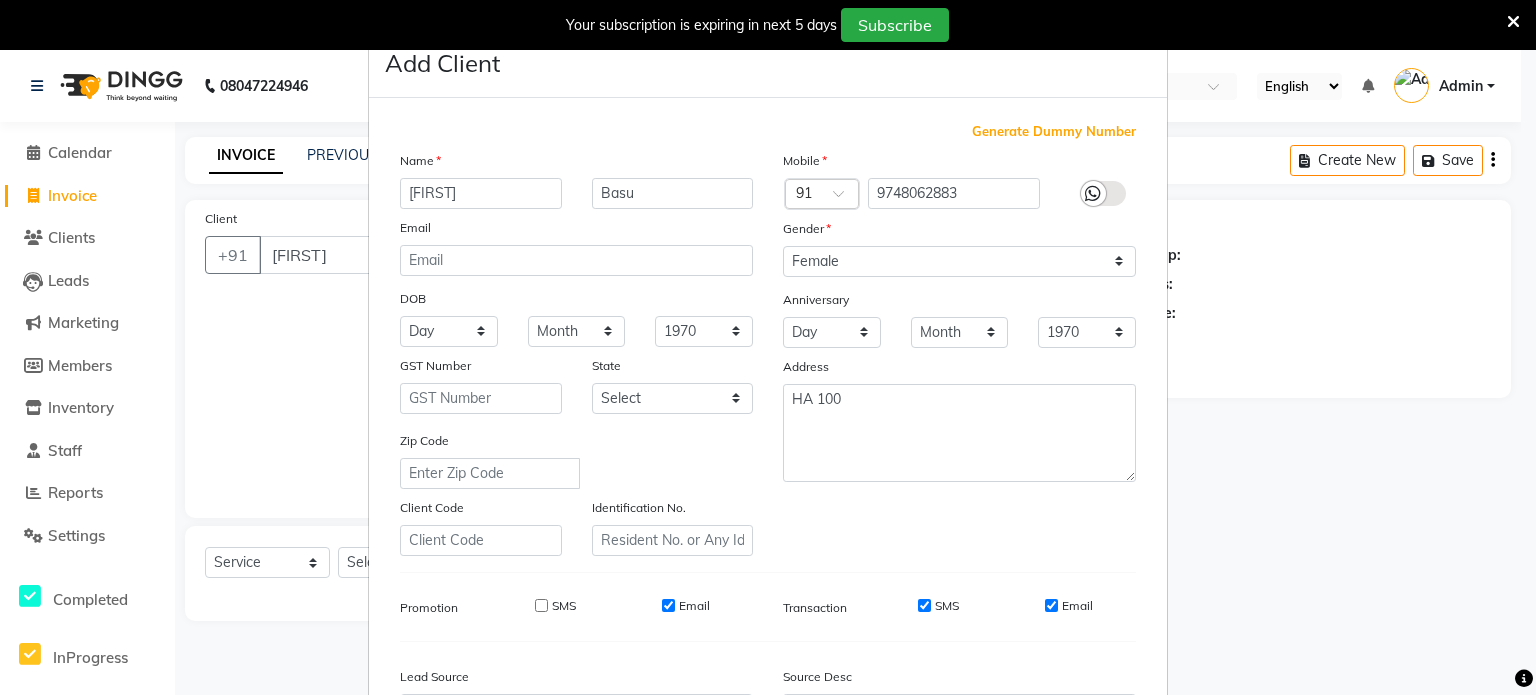 click on "Email" at bounding box center (668, 605) 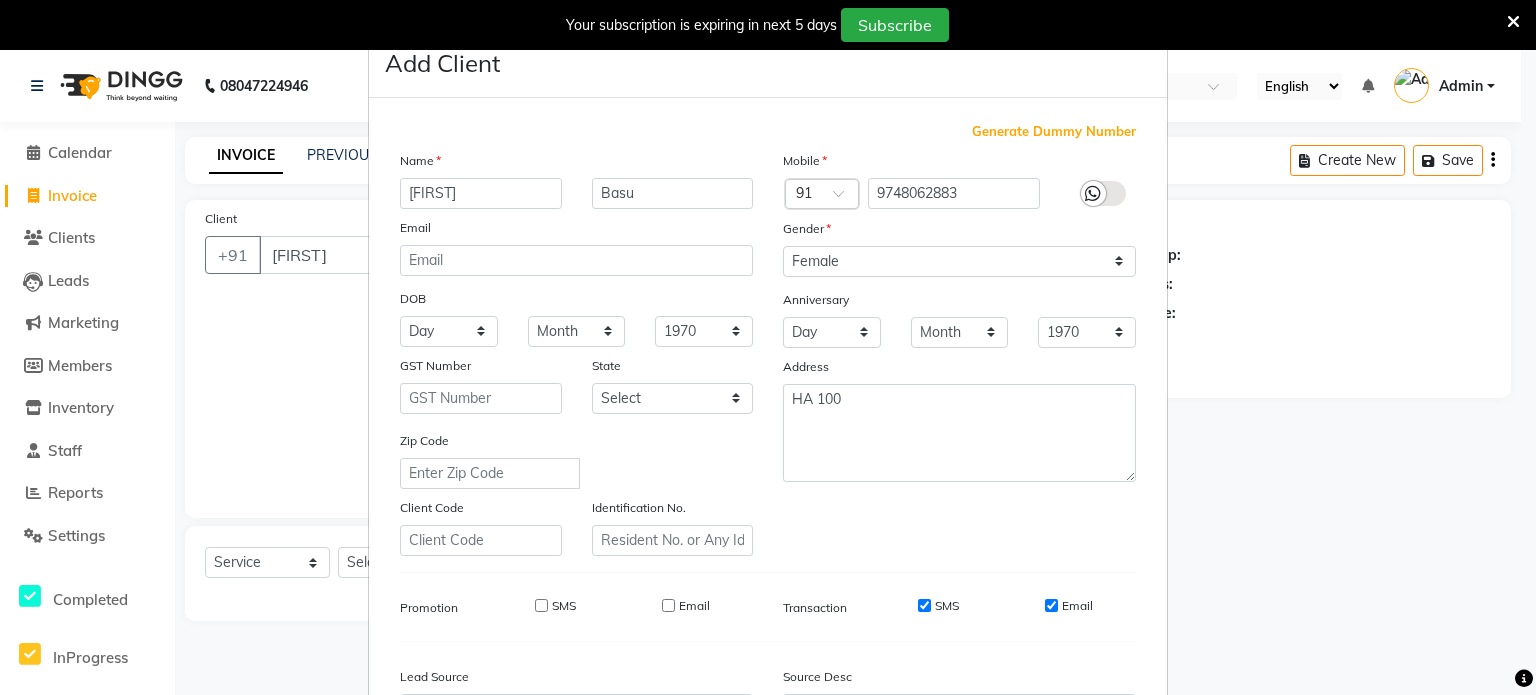 click on "SMS" at bounding box center (924, 605) 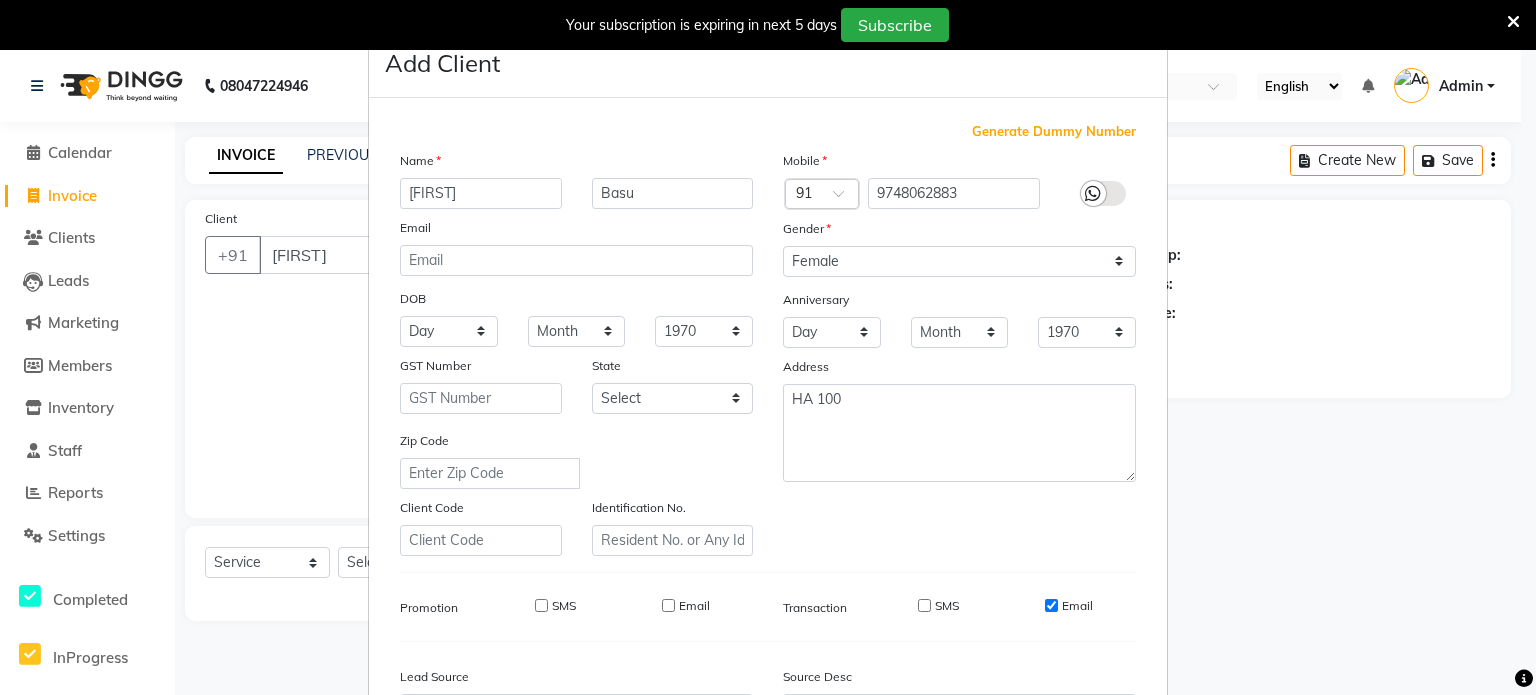 click on "Email" at bounding box center (1051, 605) 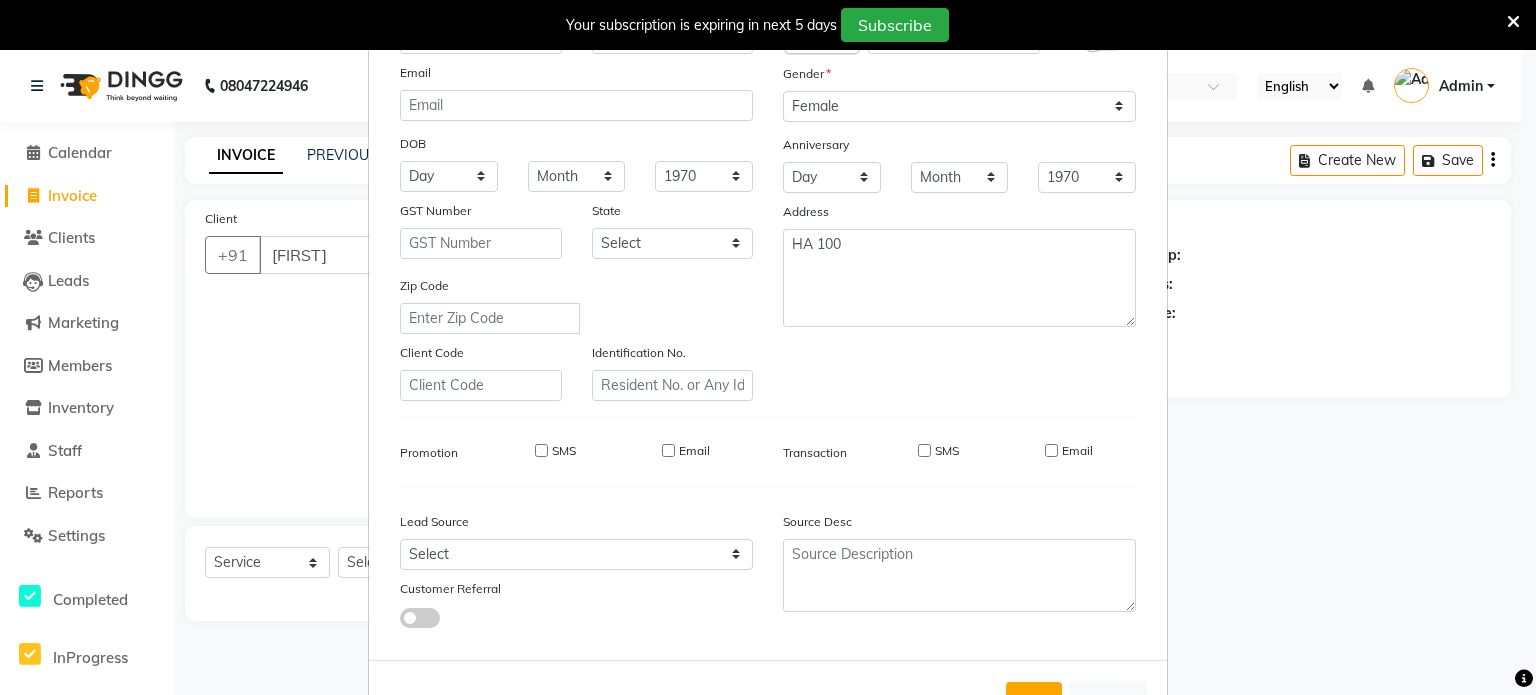 scroll, scrollTop: 200, scrollLeft: 0, axis: vertical 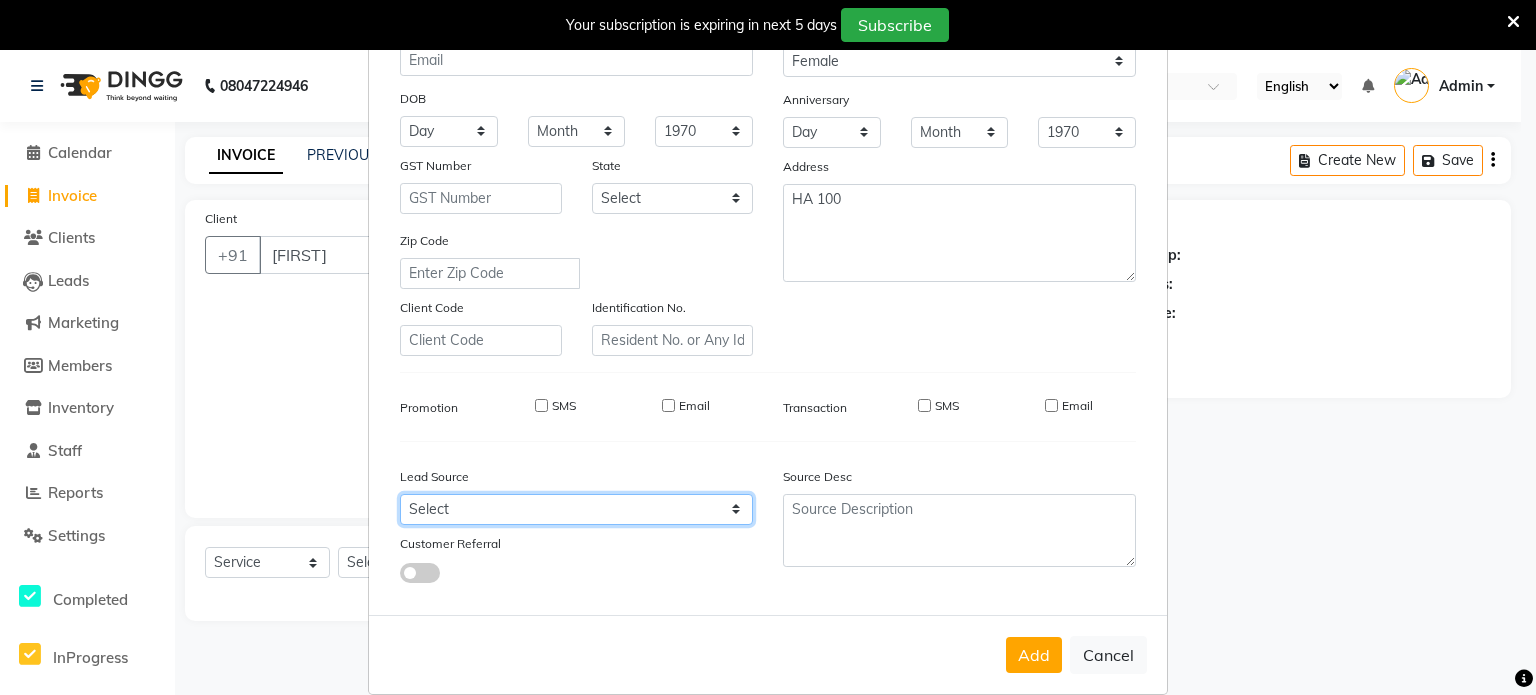 click on "Select Walk-in Referral Internet Friend Word of Mouth Advertisement Facebook JustDial Google Other" at bounding box center [576, 509] 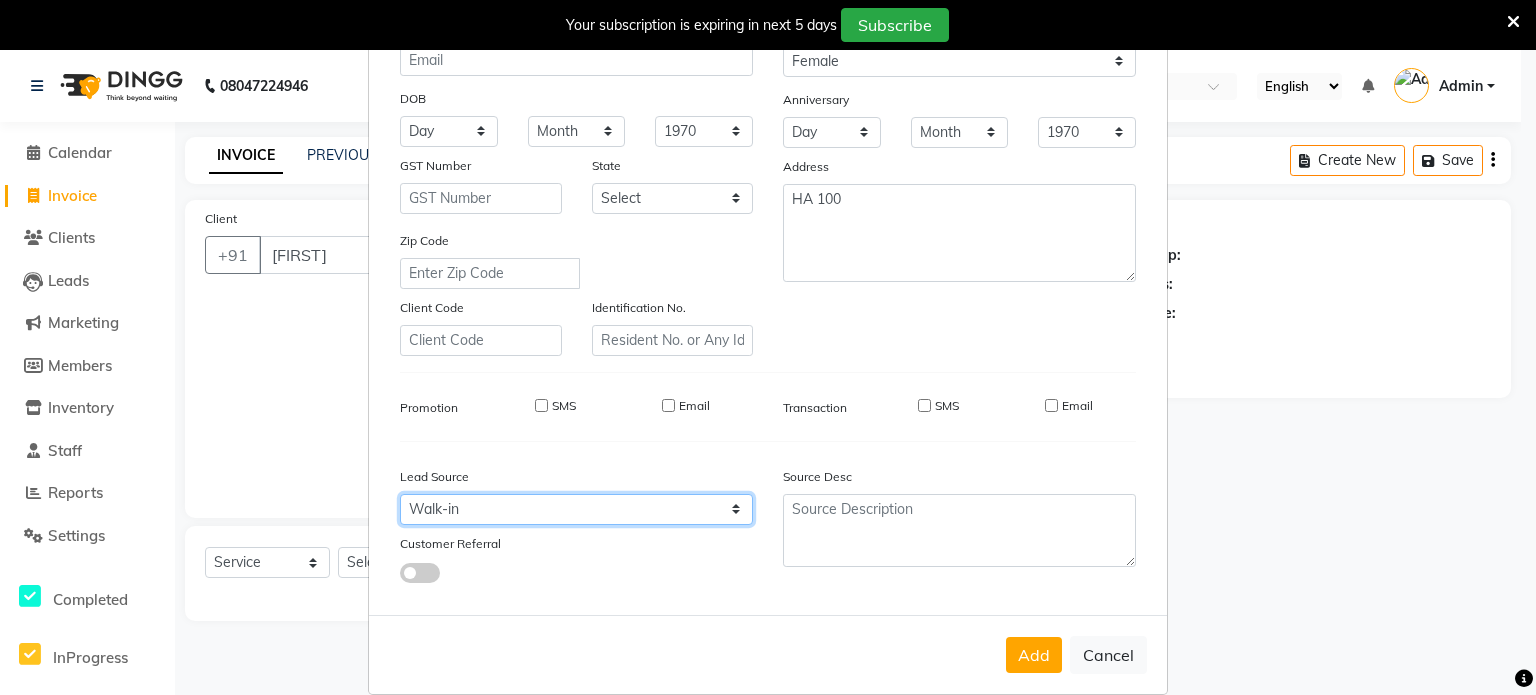 click on "Select Walk-in Referral Internet Friend Word of Mouth Advertisement Facebook JustDial Google Other" at bounding box center [576, 509] 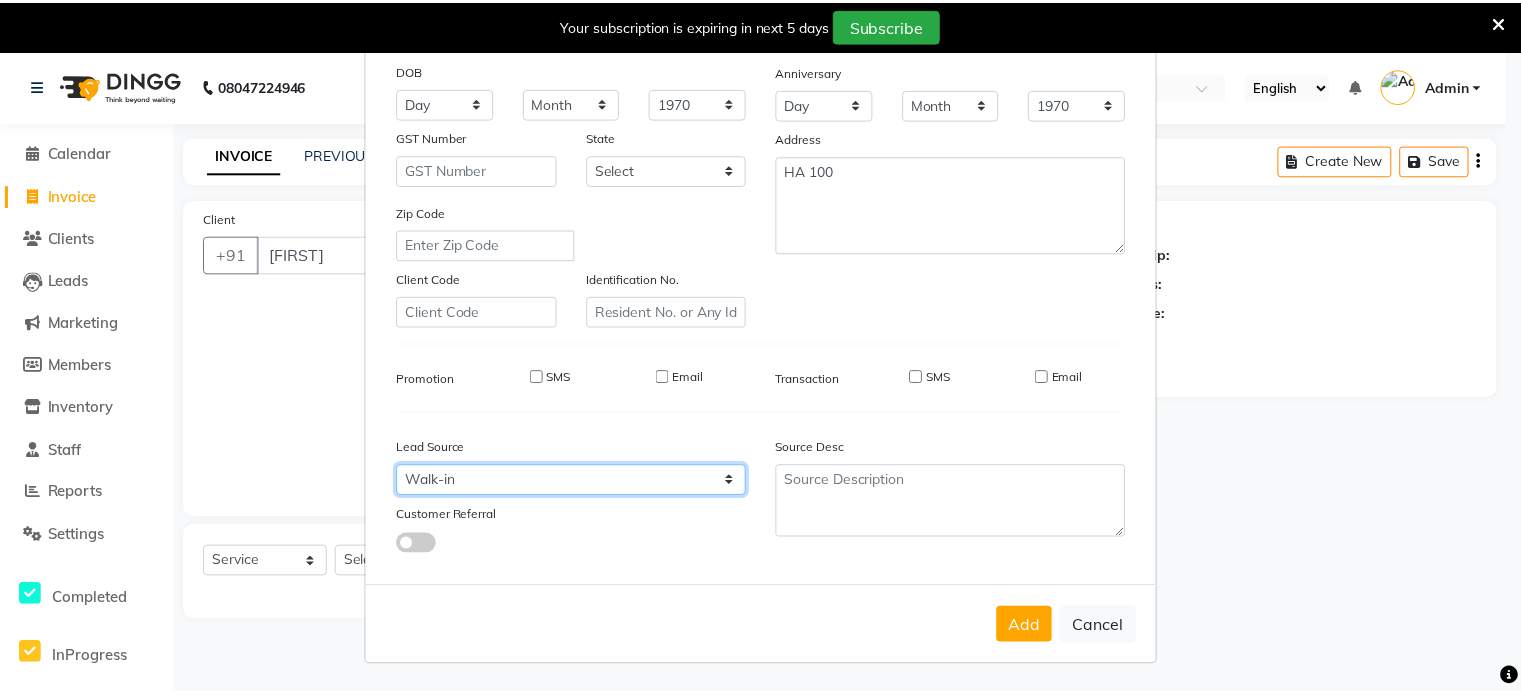 scroll, scrollTop: 237, scrollLeft: 0, axis: vertical 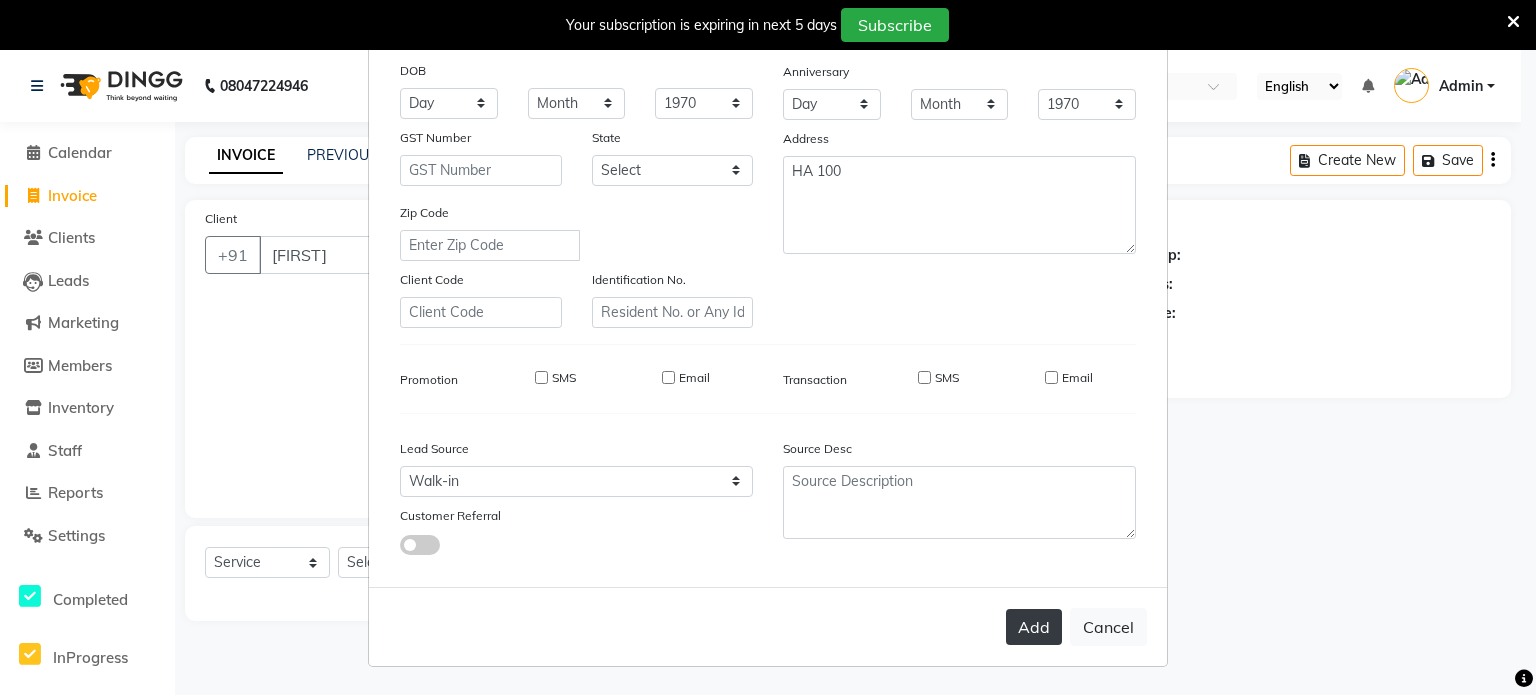 click on "Add" at bounding box center [1034, 627] 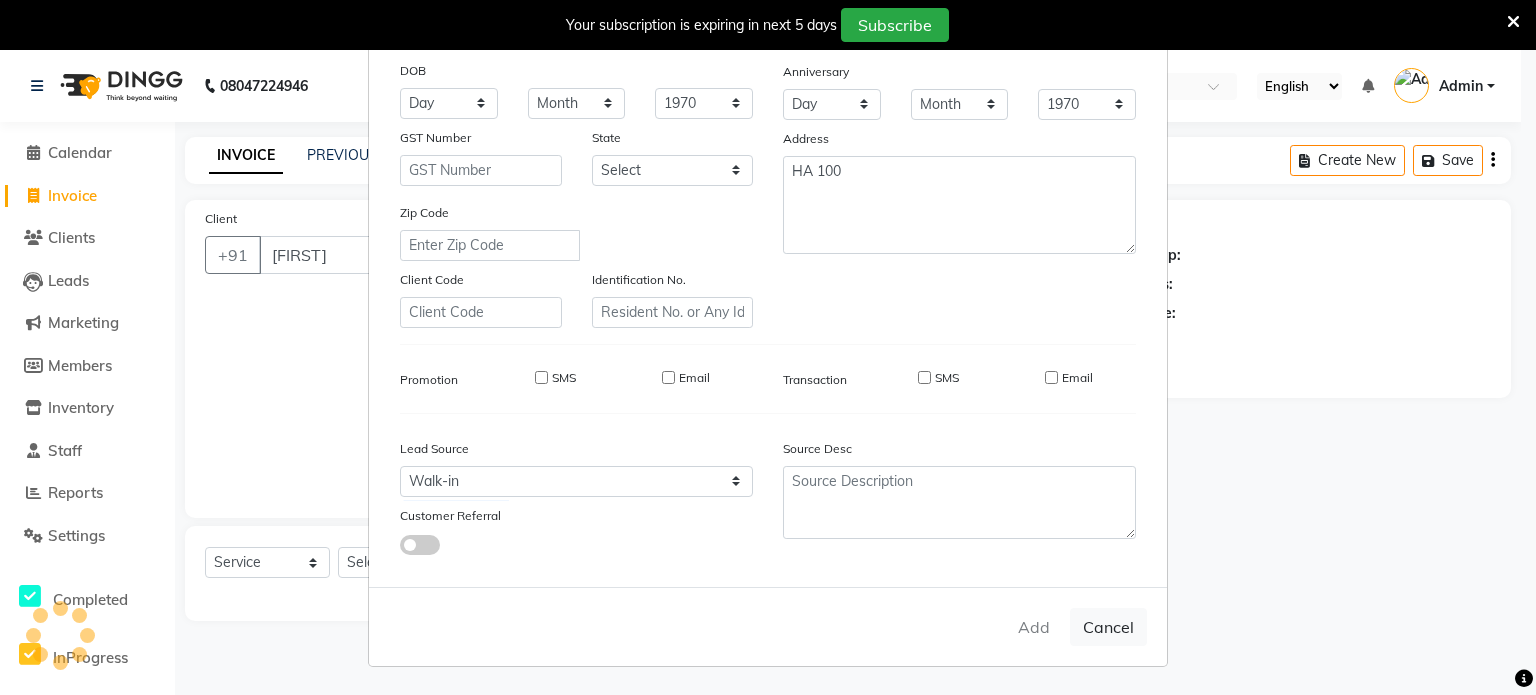 type on "9748062883" 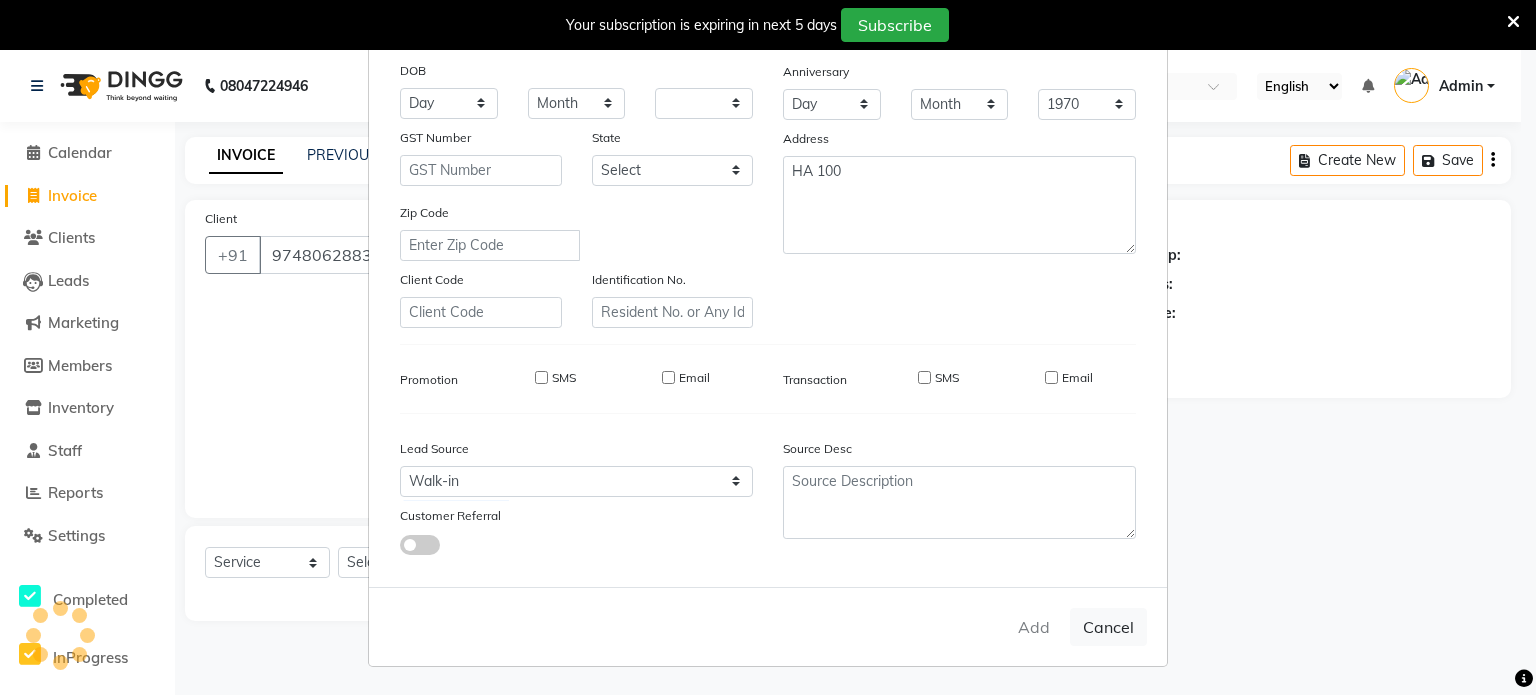 type 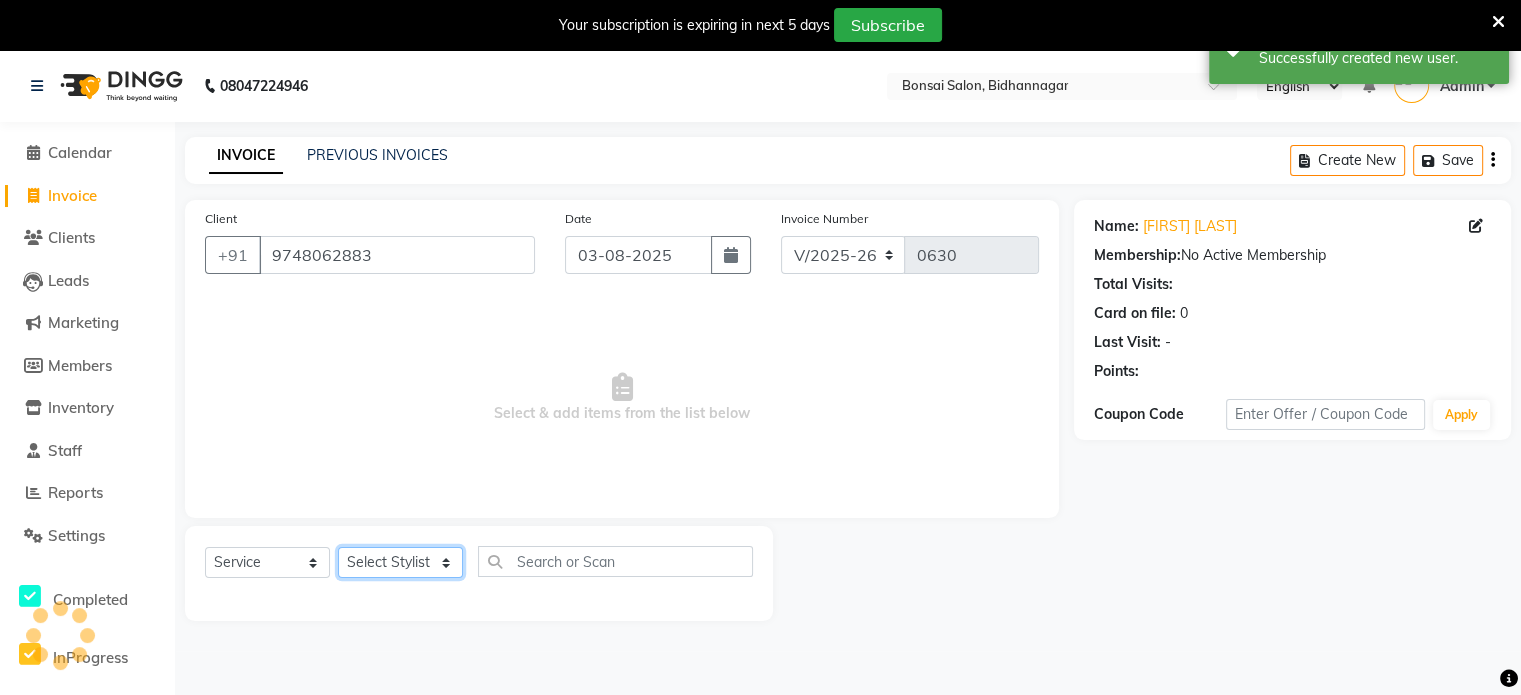 click on "Select Stylist Erik Kathy Rahmat Ali Rohit Pradhan Shoiab Sujata Ghosh" 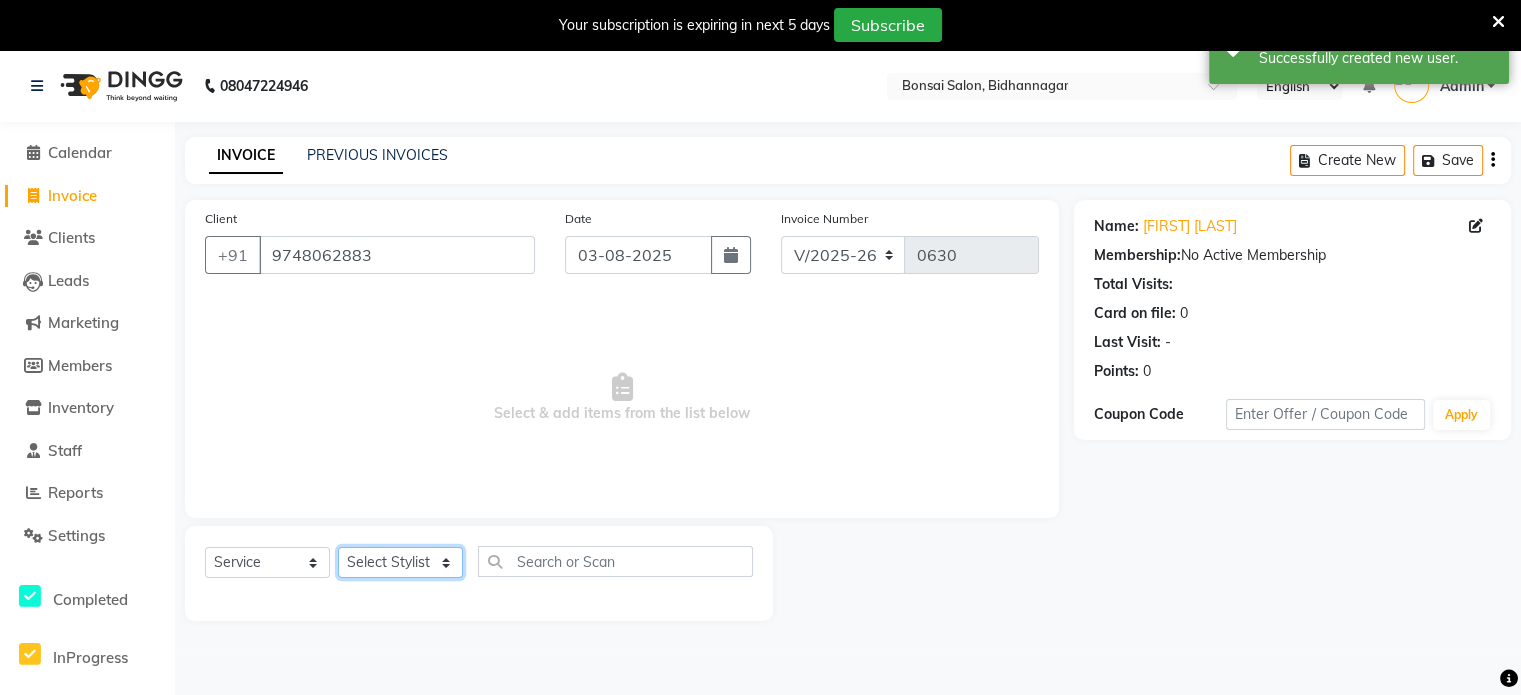 select on "53173" 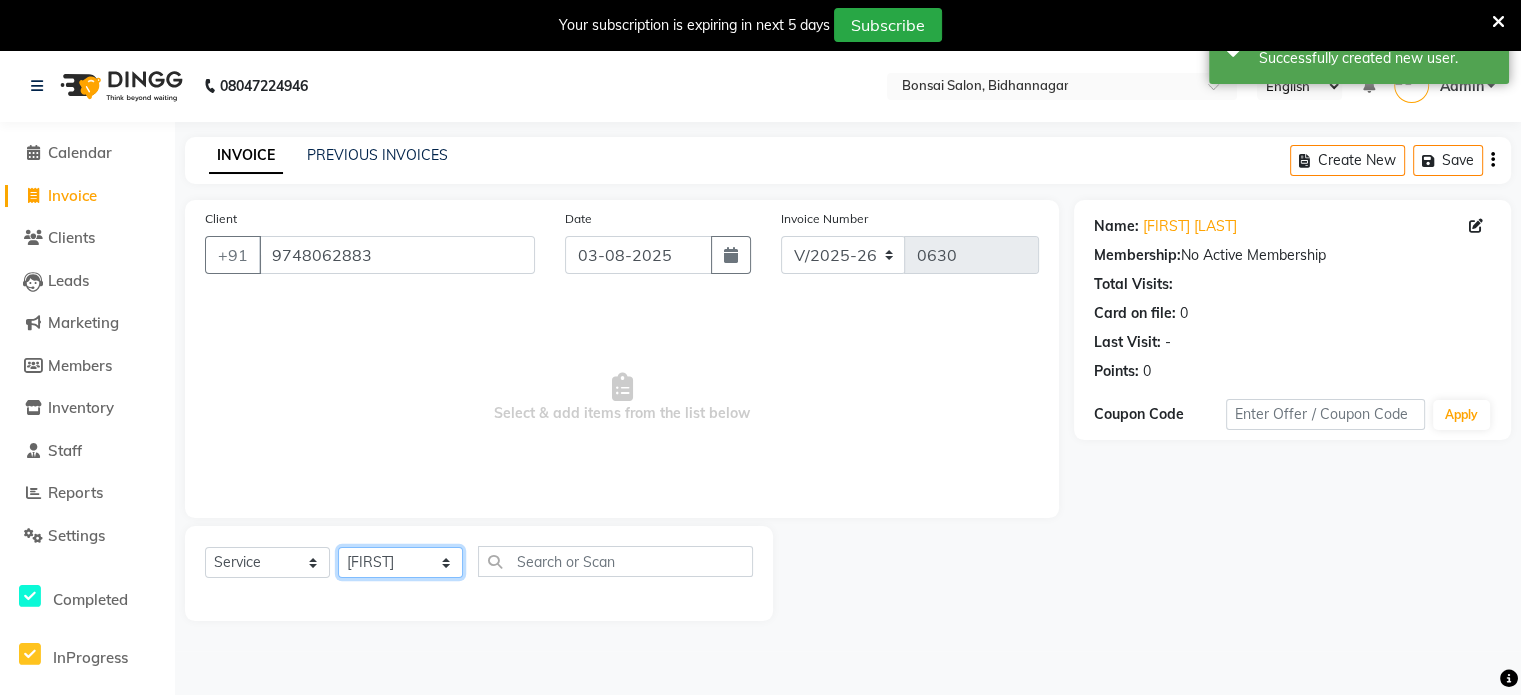 click on "Select Stylist Erik Kathy Rahmat Ali Rohit Pradhan Shoiab Sujata Ghosh" 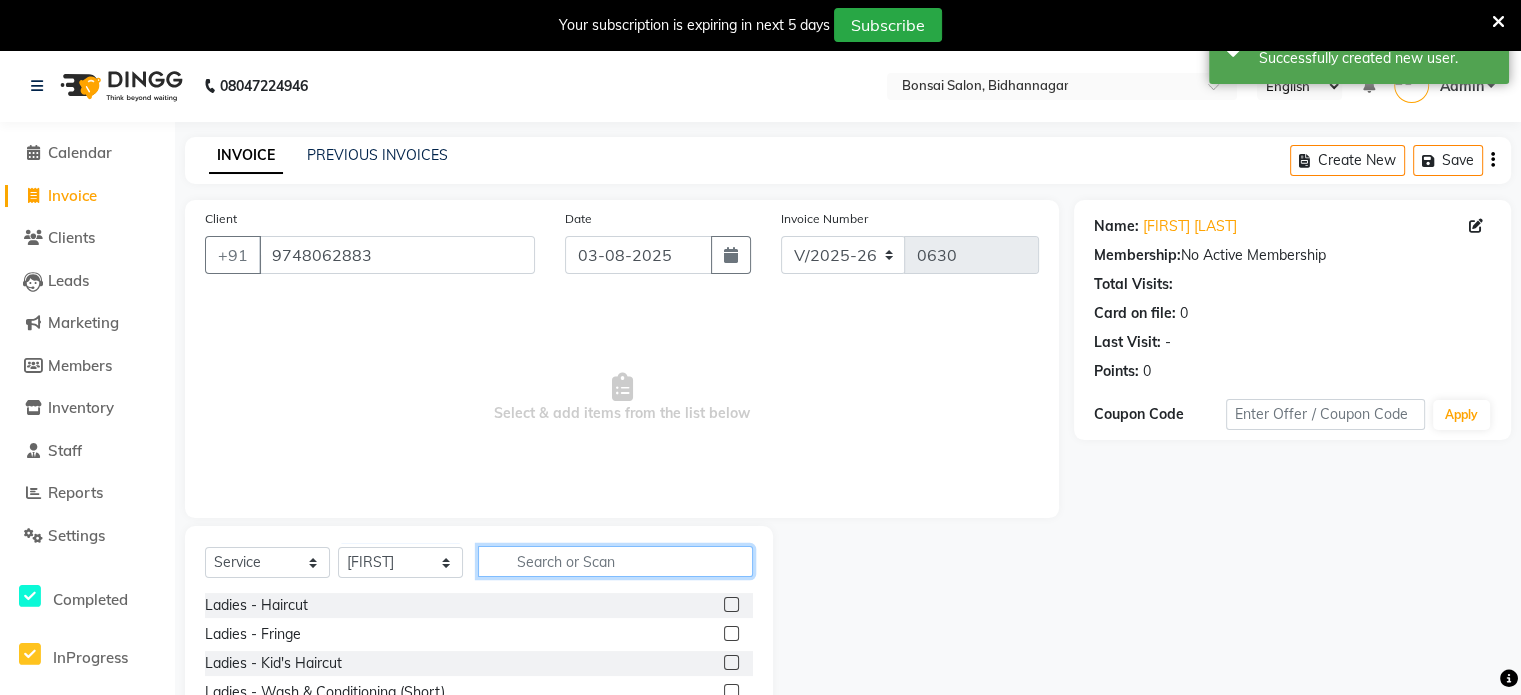click 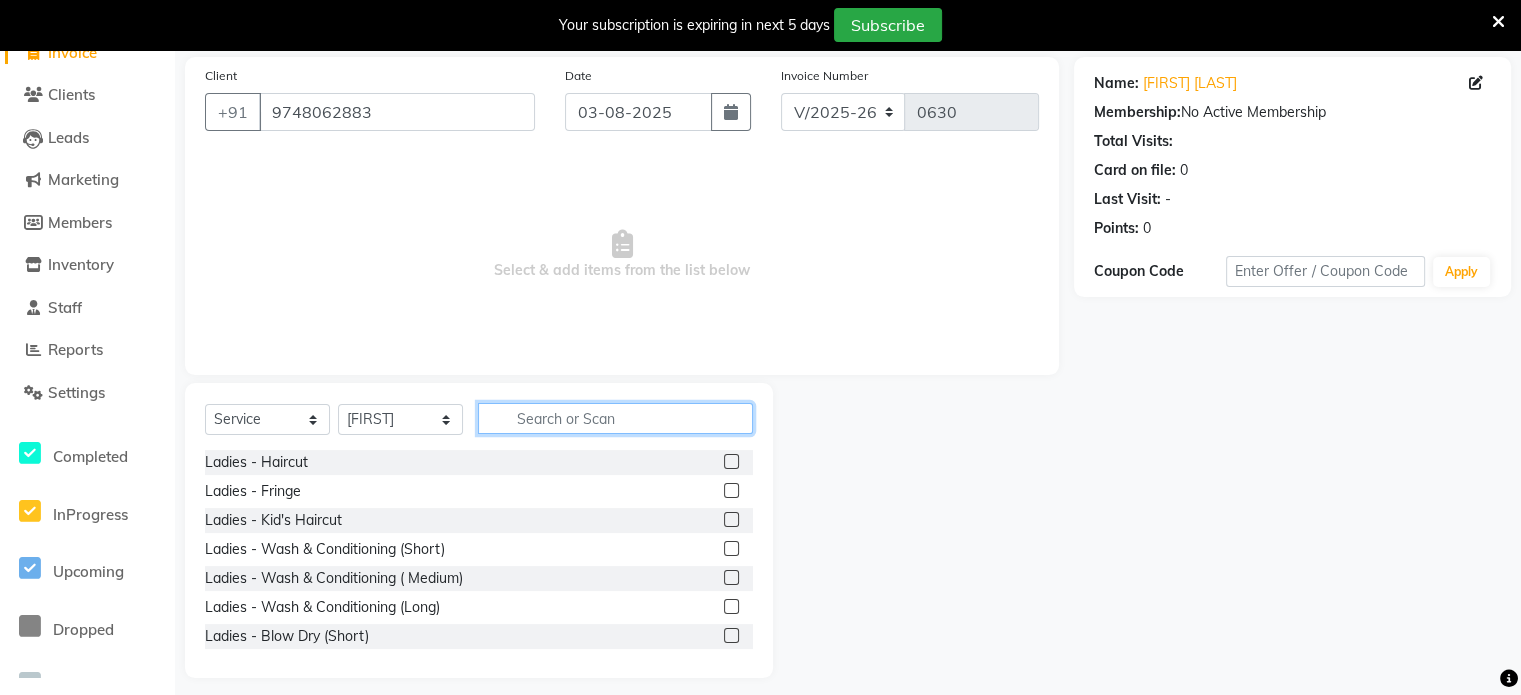 scroll, scrollTop: 156, scrollLeft: 0, axis: vertical 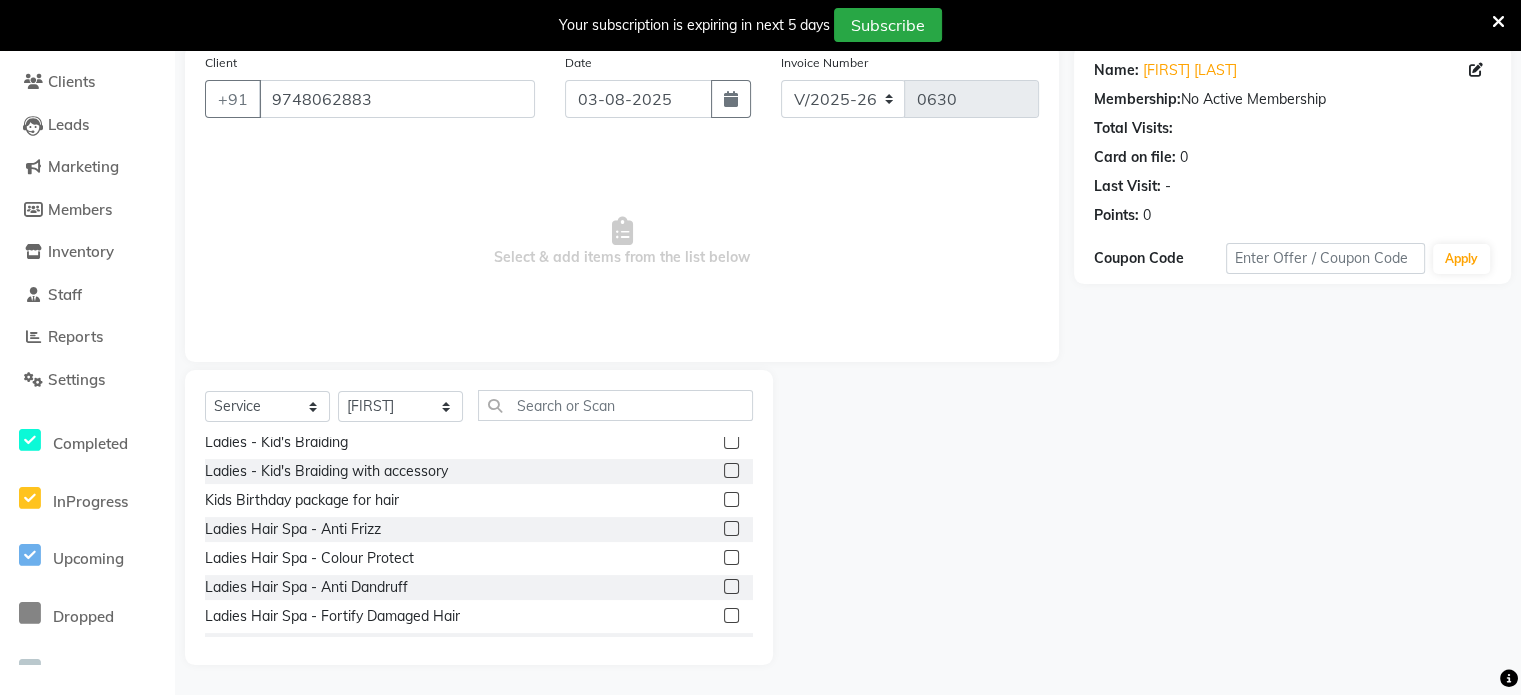 click 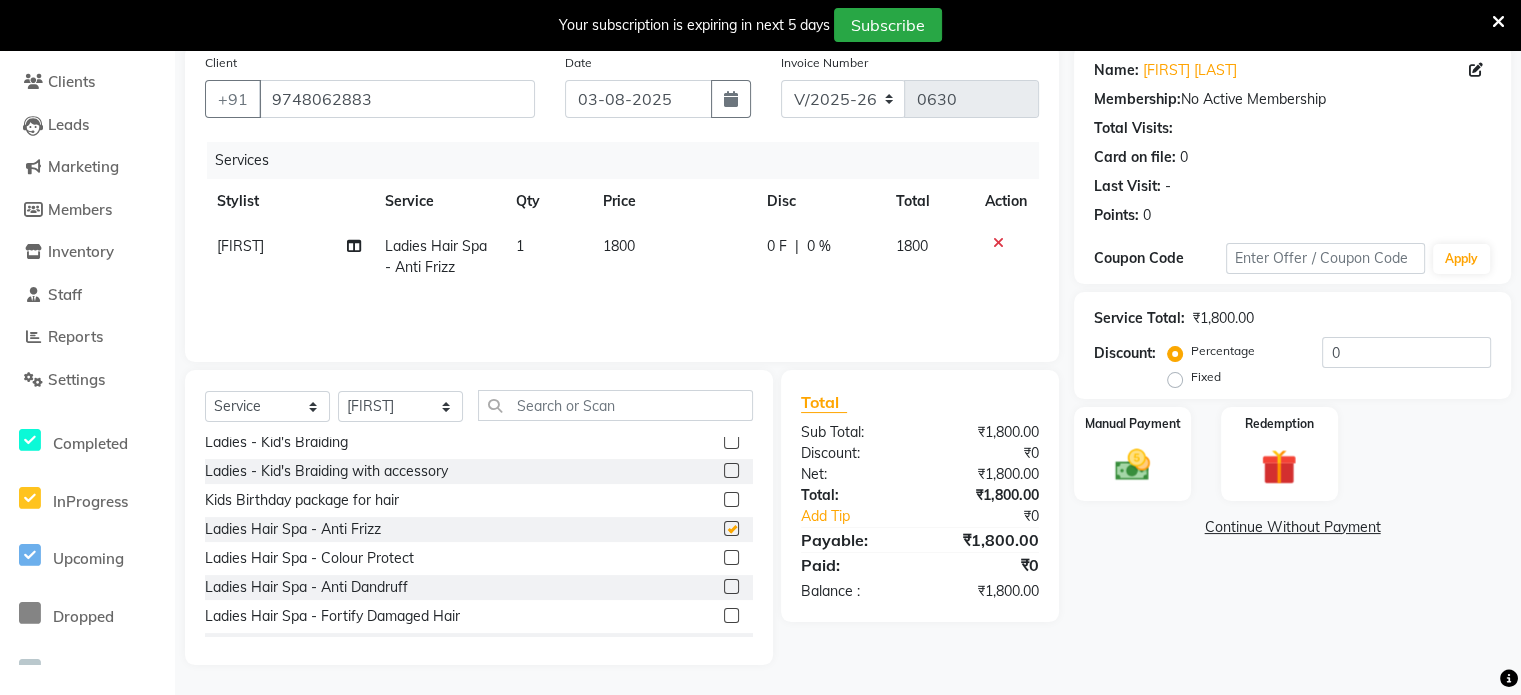 checkbox on "false" 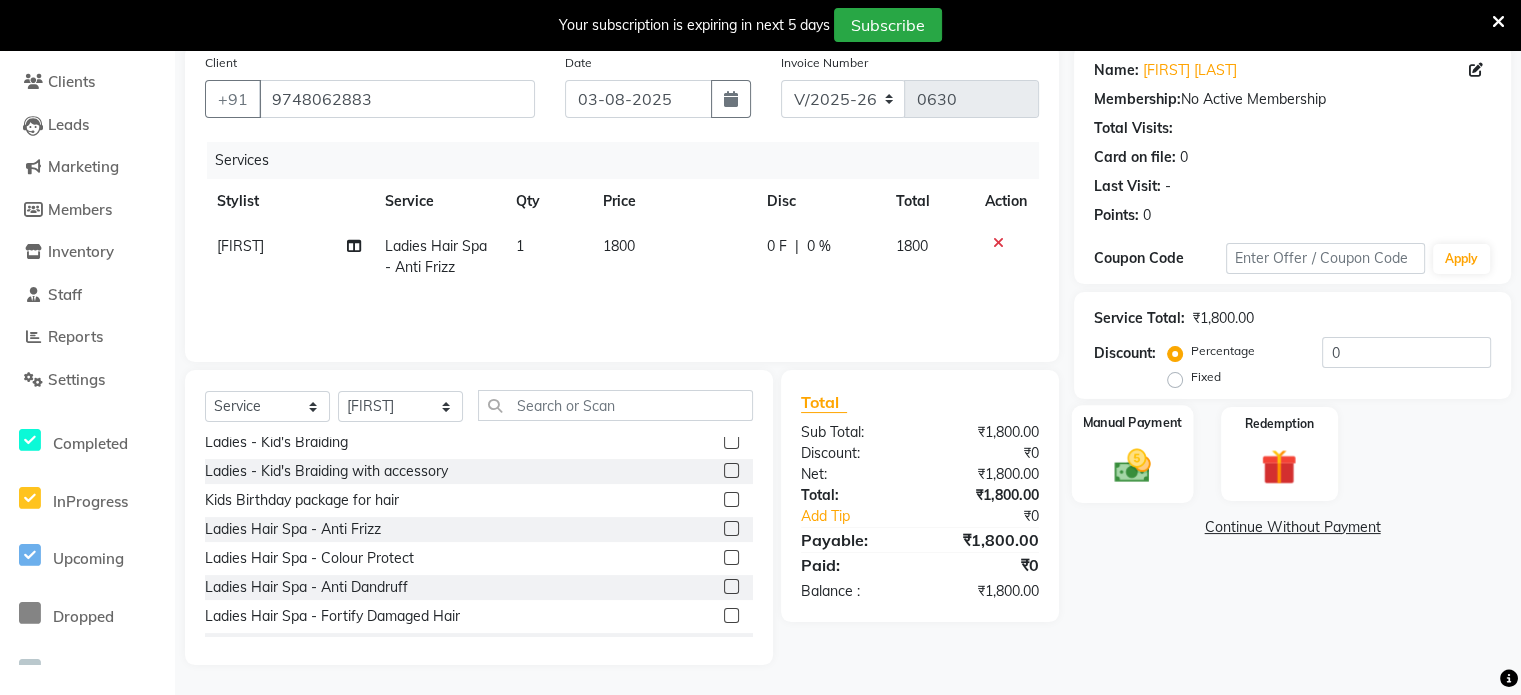 click 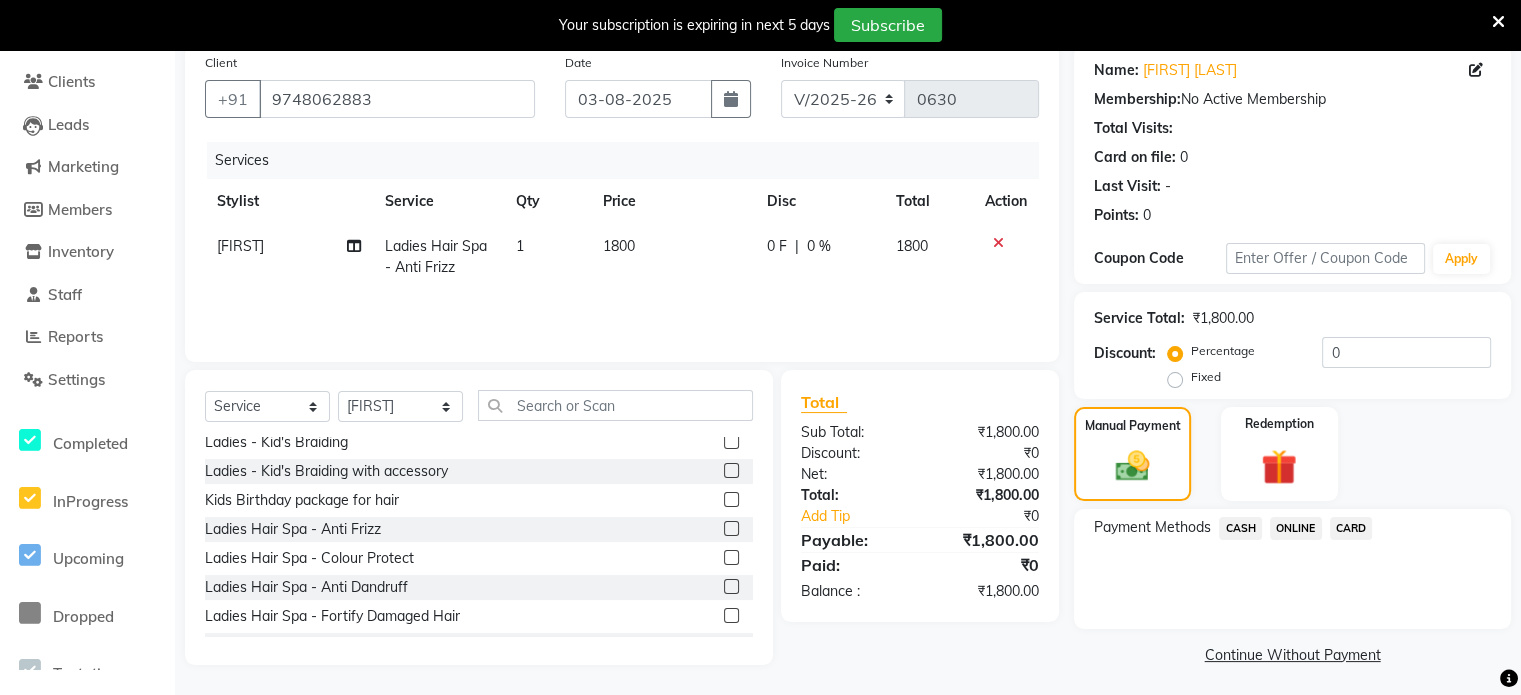 click on "ONLINE" 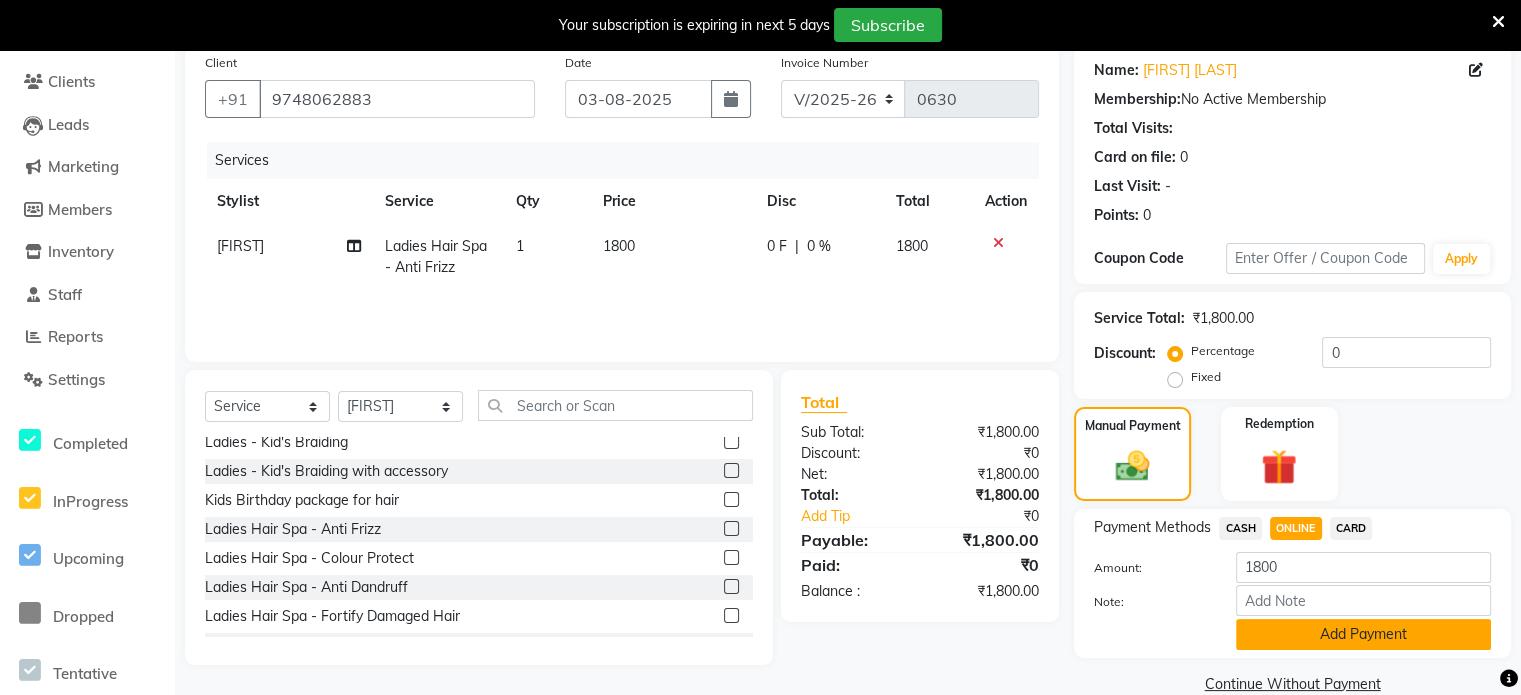 click on "Add Payment" 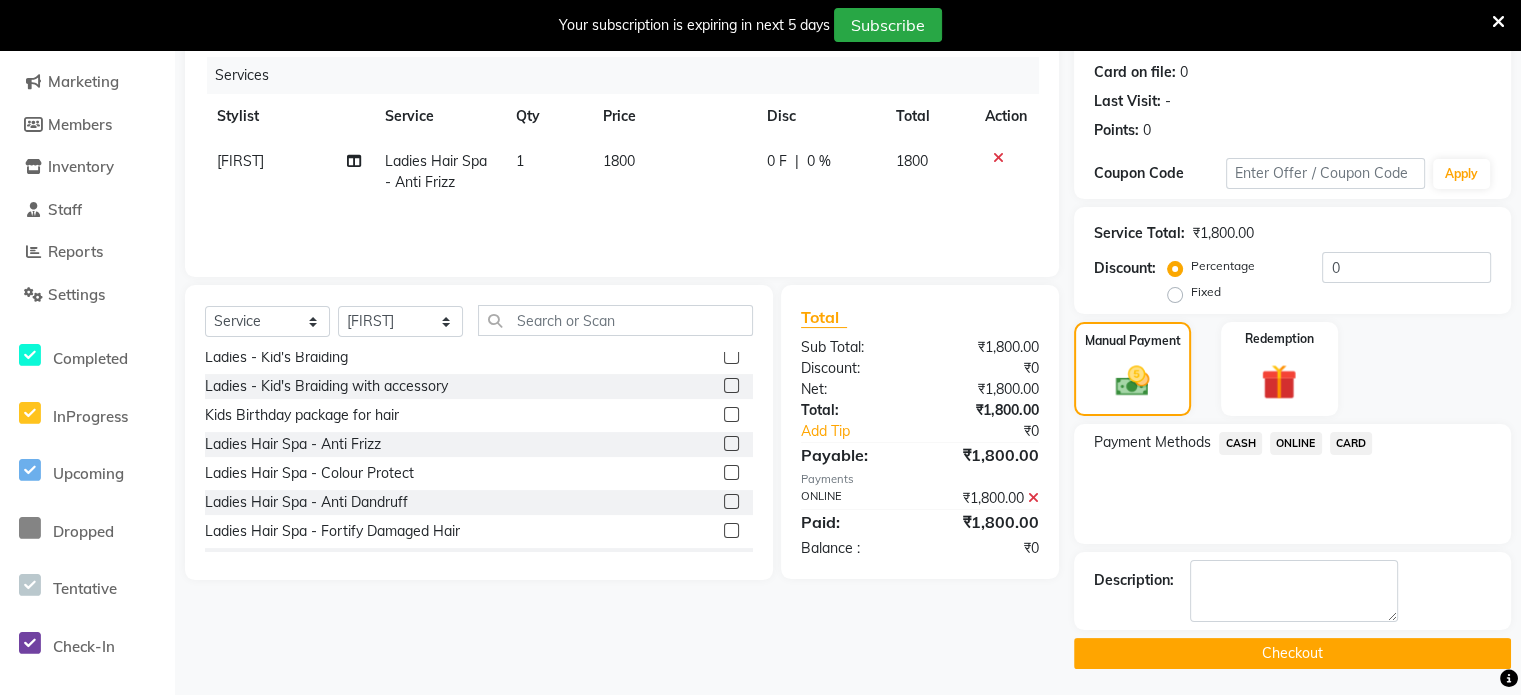 scroll, scrollTop: 244, scrollLeft: 0, axis: vertical 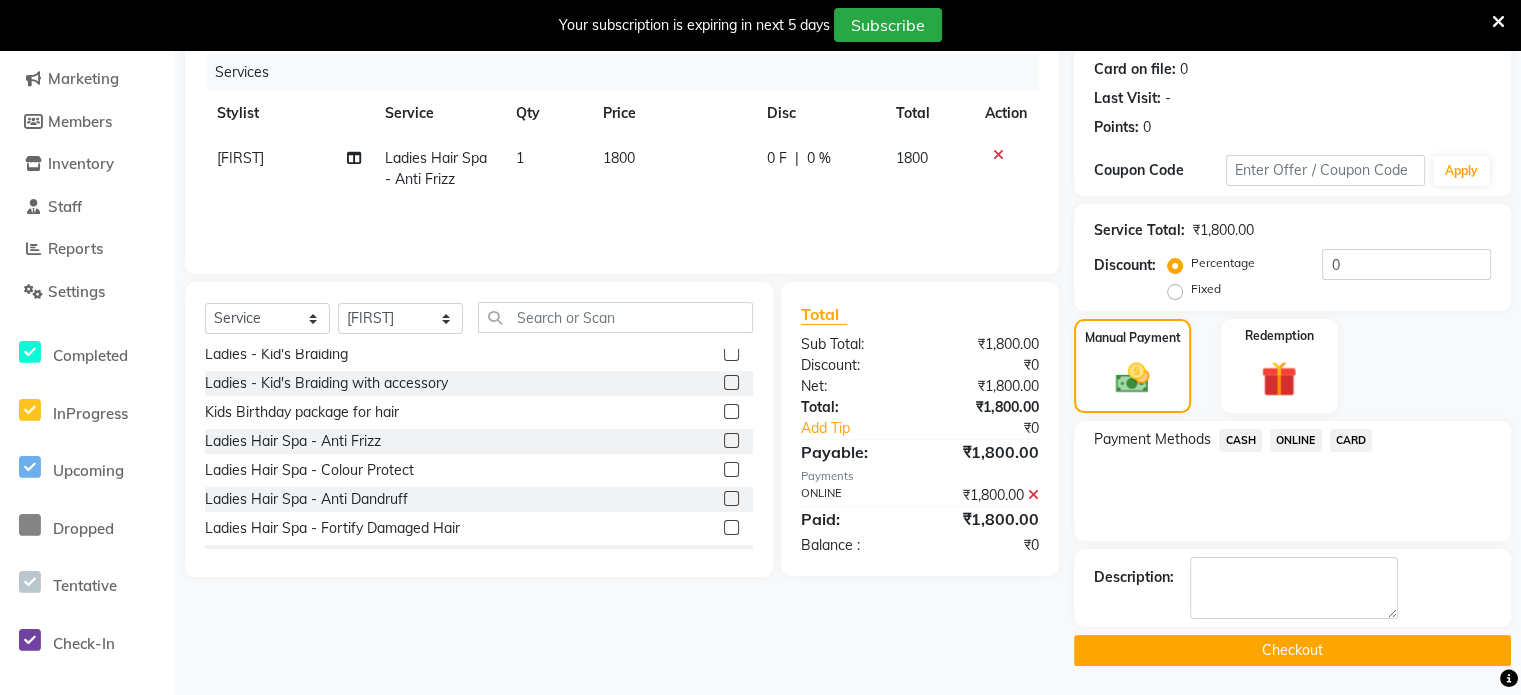 click on "Checkout" 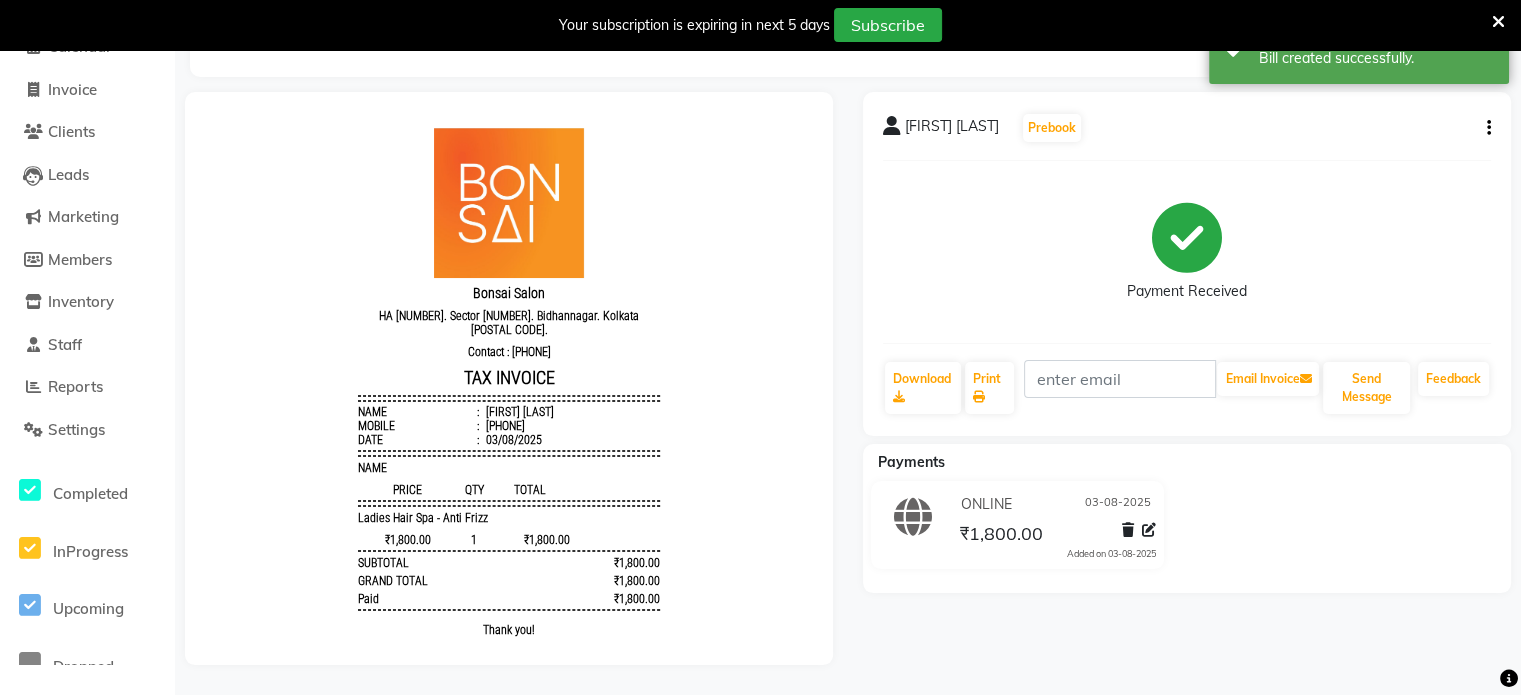 scroll, scrollTop: 0, scrollLeft: 0, axis: both 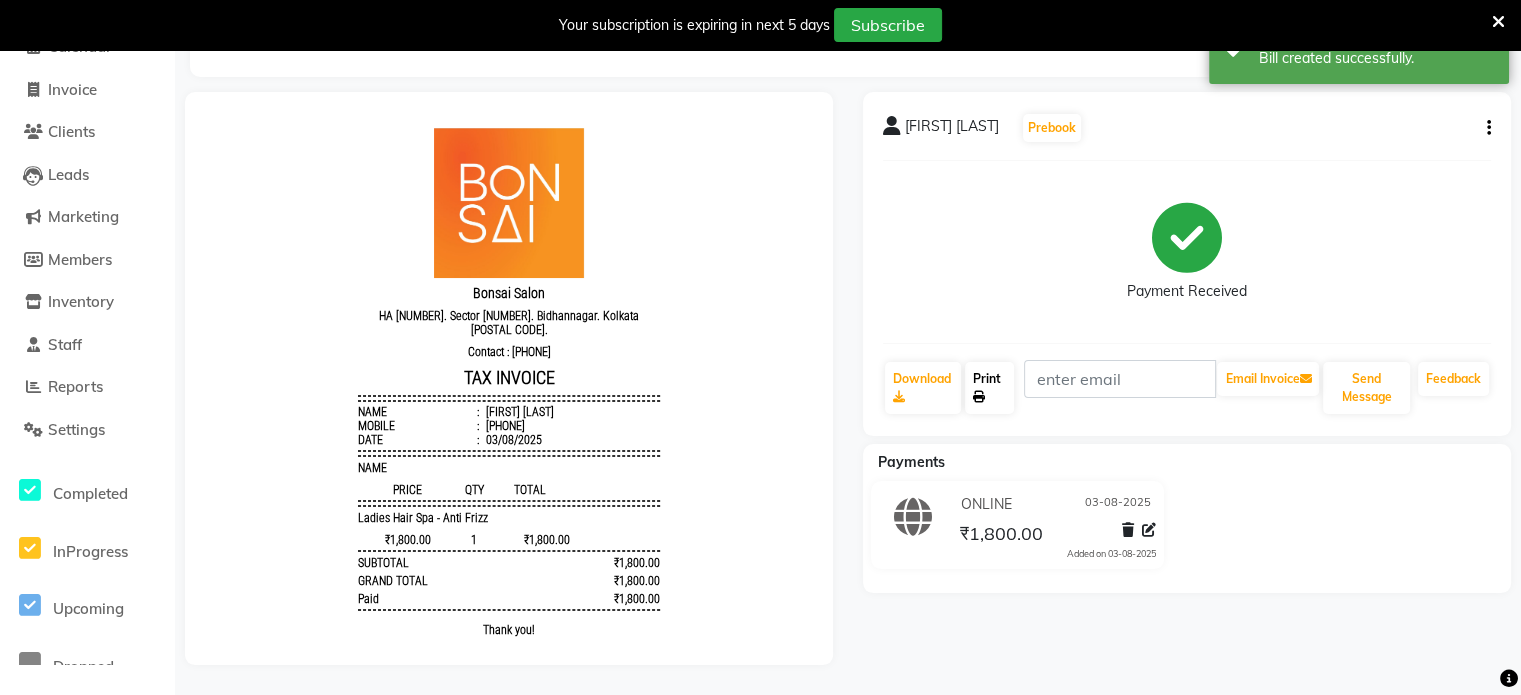 click on "Print" 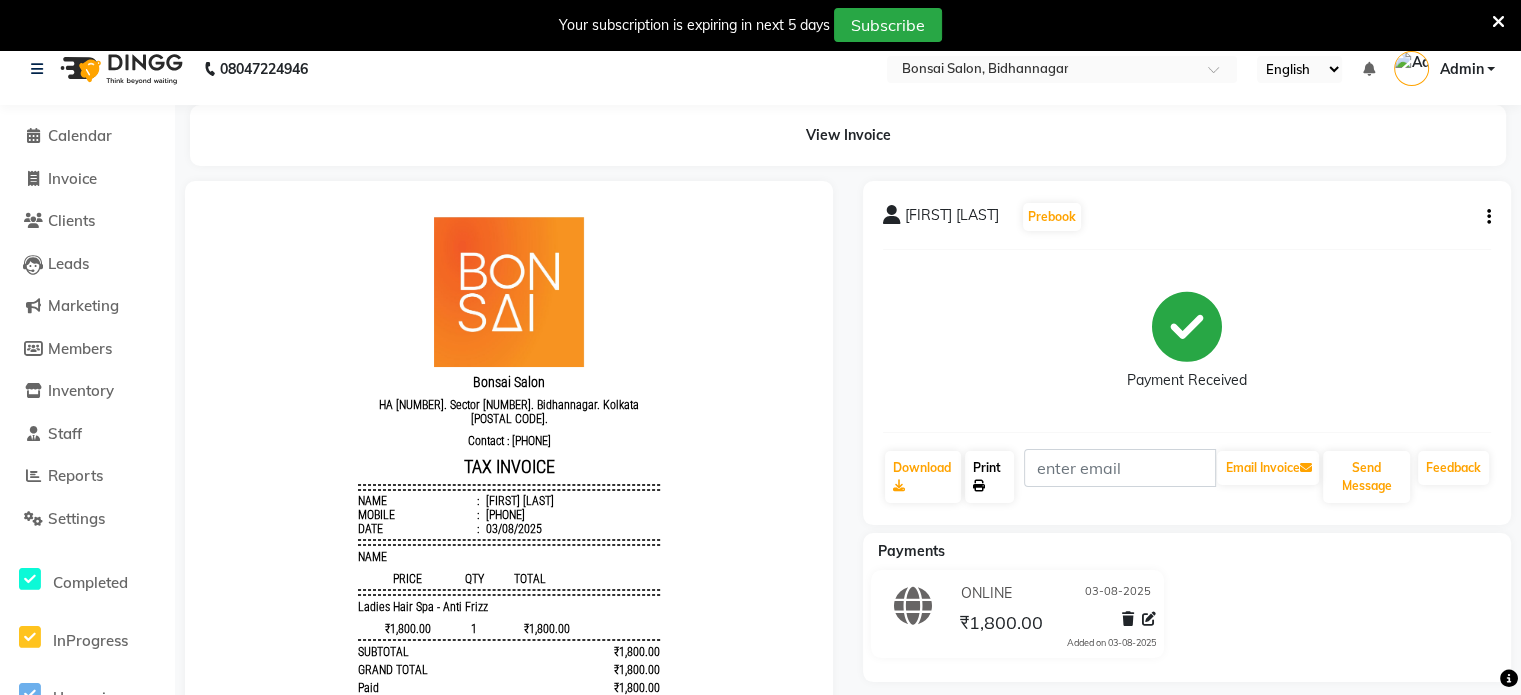 scroll, scrollTop: 0, scrollLeft: 0, axis: both 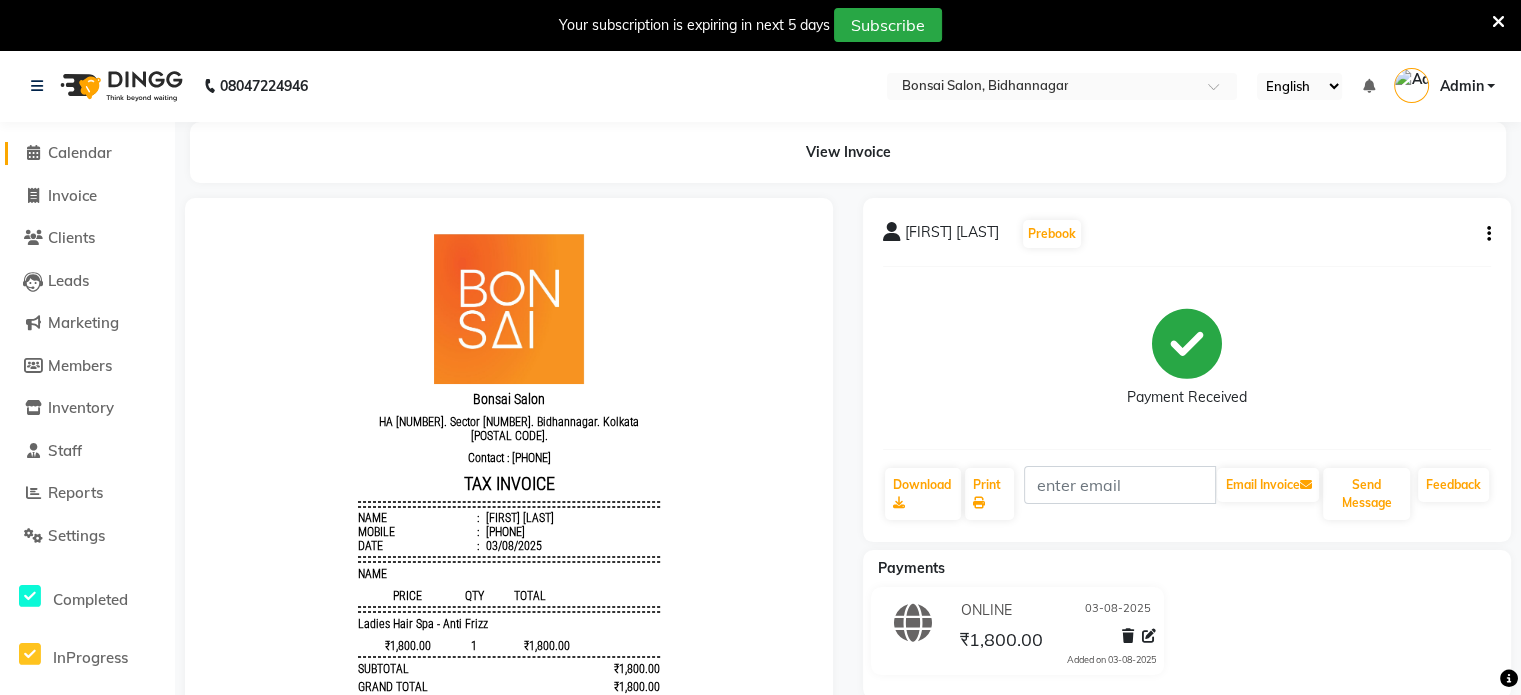 click on "Calendar" 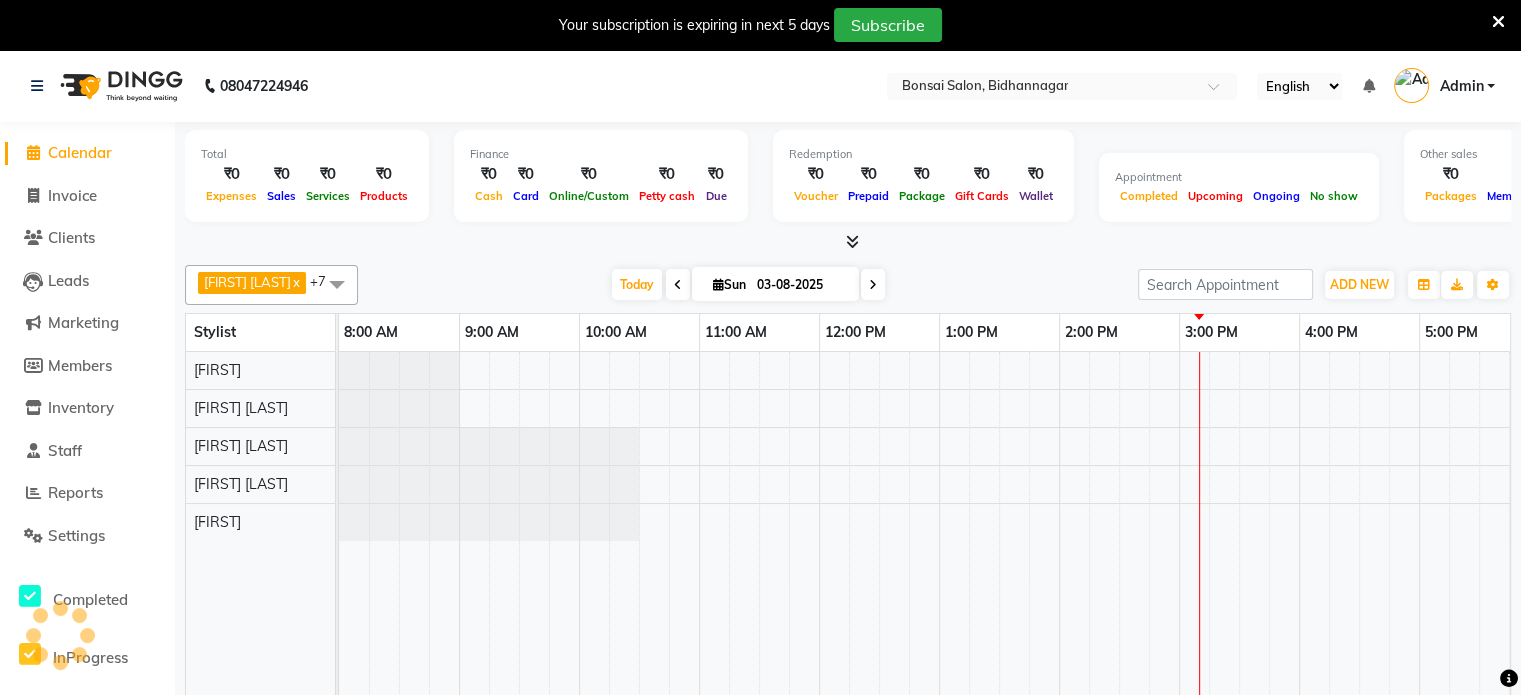scroll, scrollTop: 0, scrollLeft: 268, axis: horizontal 